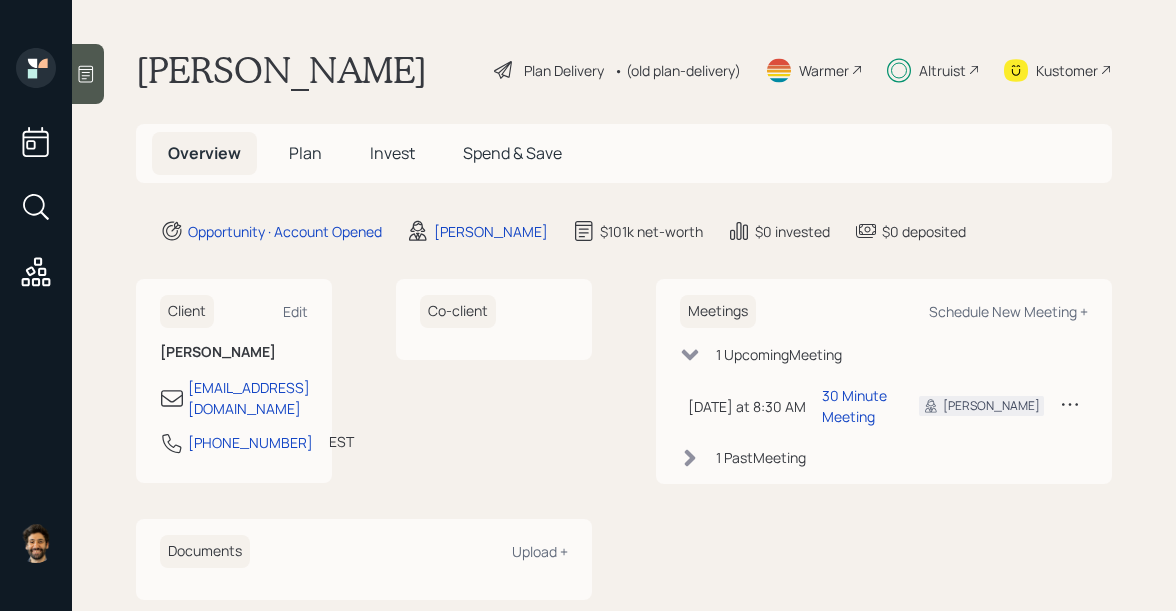 scroll, scrollTop: 0, scrollLeft: 0, axis: both 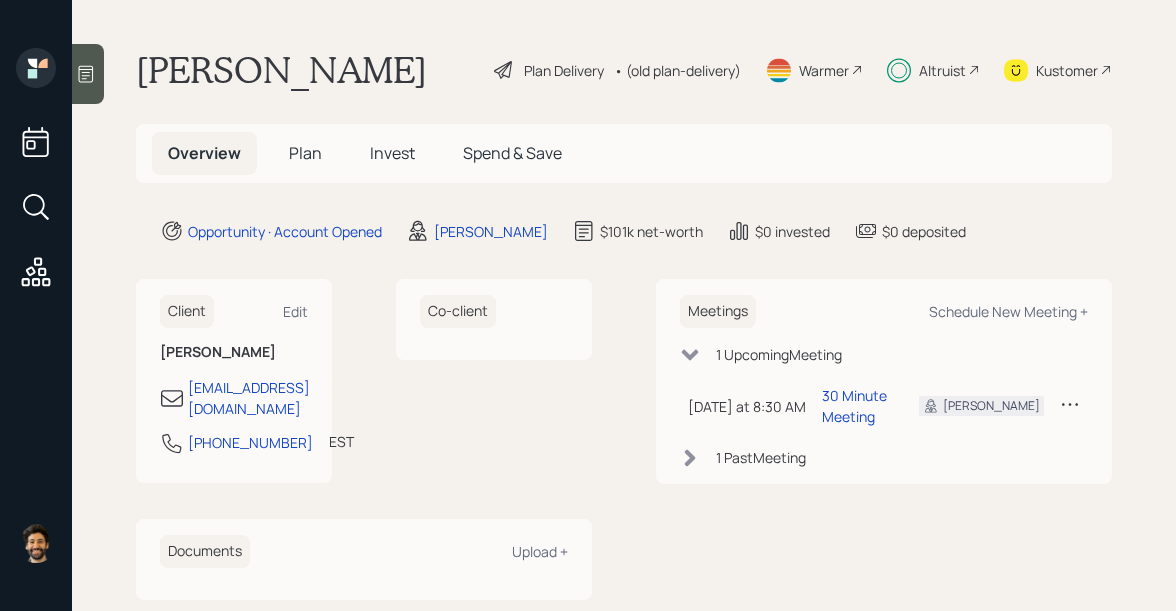 click on "Invest" at bounding box center (392, 153) 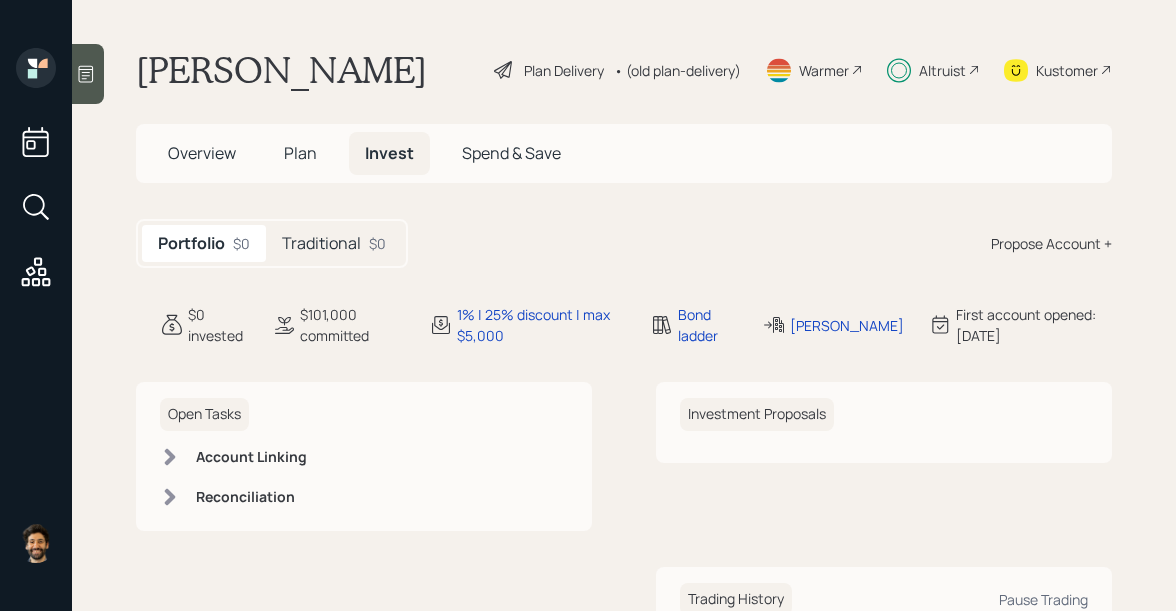 click on "• (old plan-delivery)" at bounding box center [677, 70] 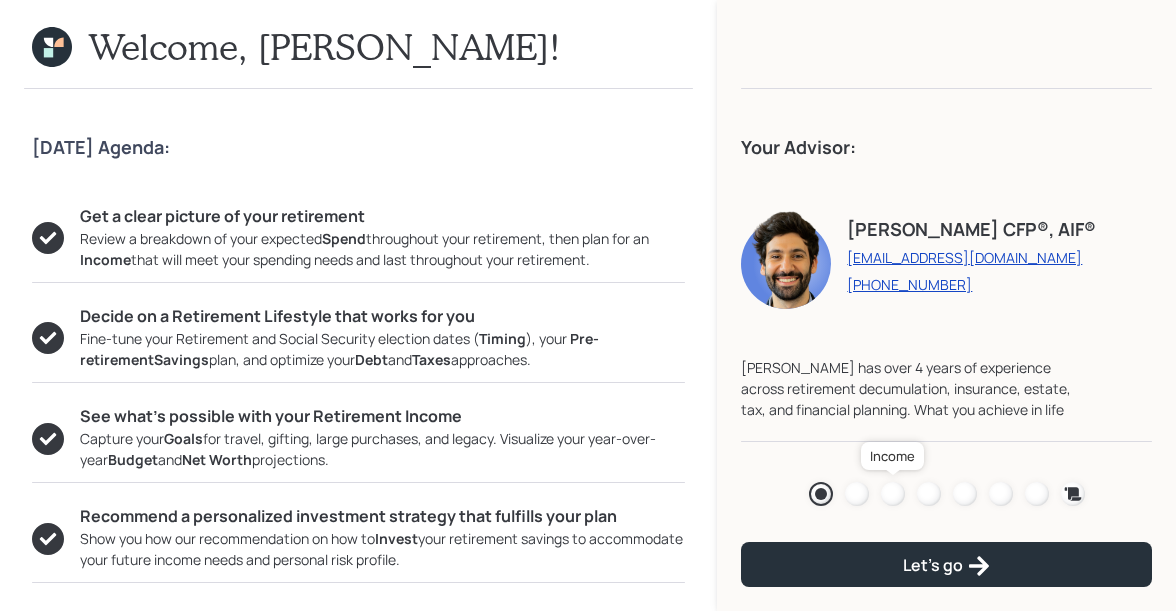 click at bounding box center [893, 494] 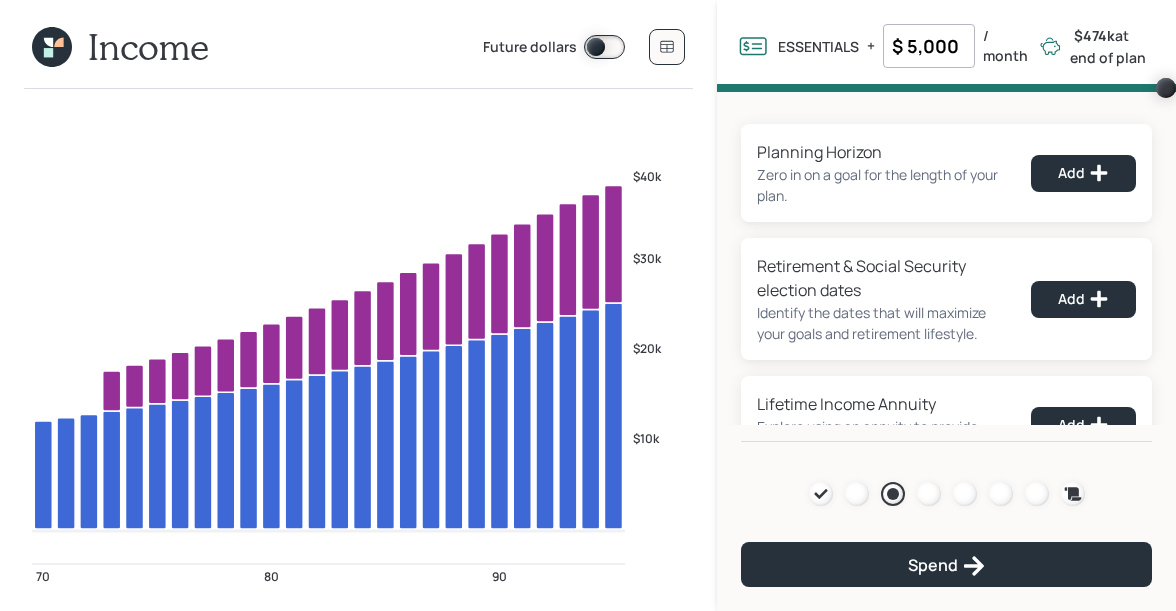click 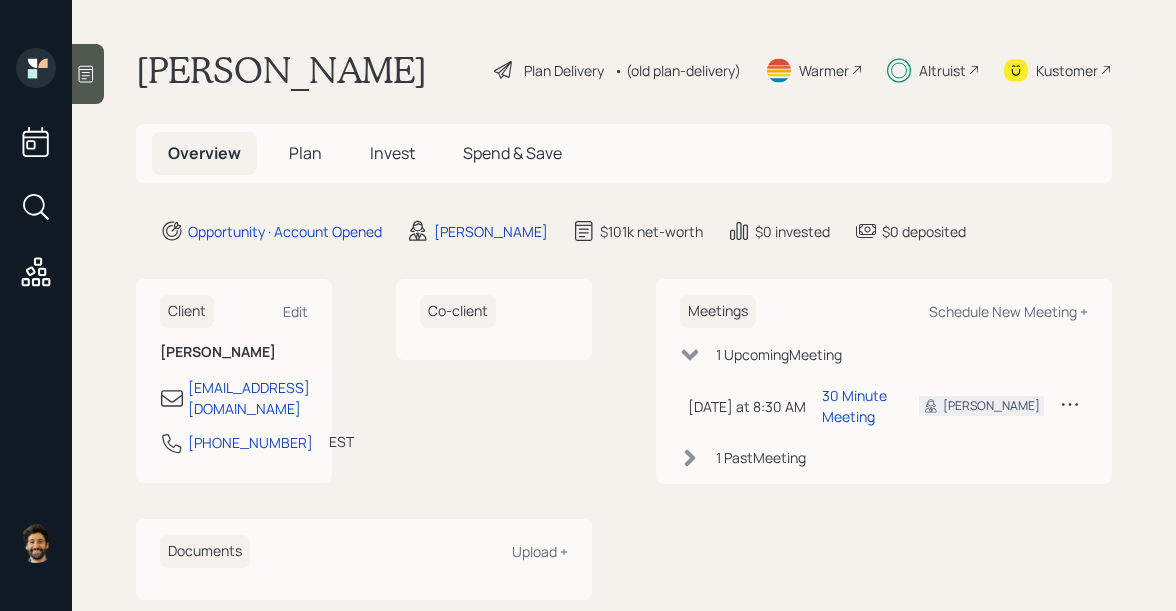click on "Plan" at bounding box center (305, 153) 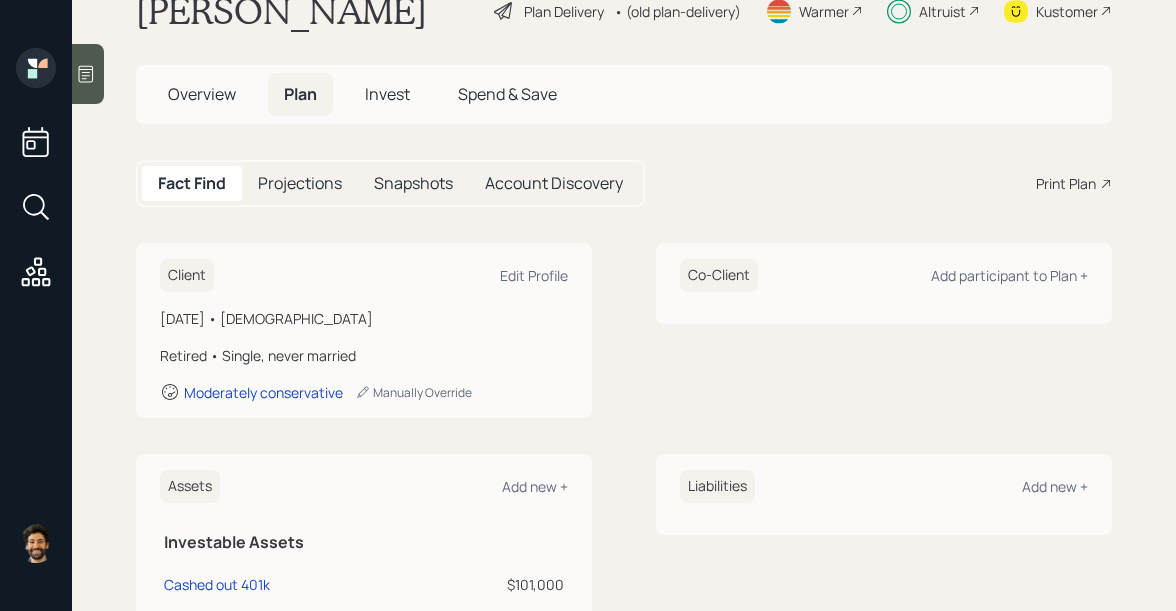 click on "Overview" at bounding box center [202, 94] 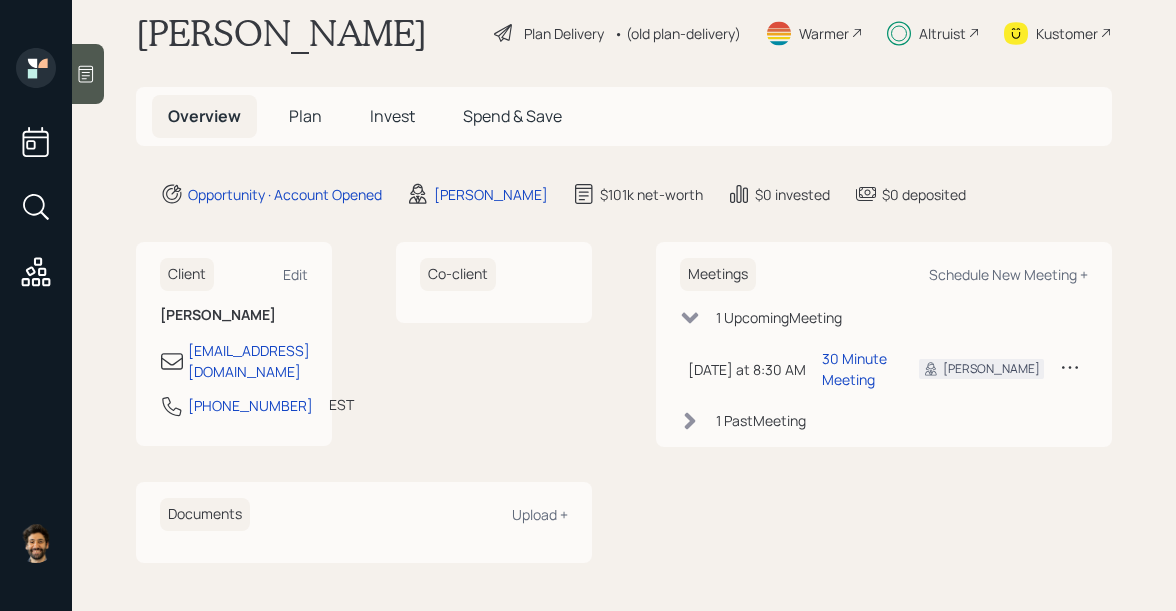 scroll, scrollTop: 36, scrollLeft: 0, axis: vertical 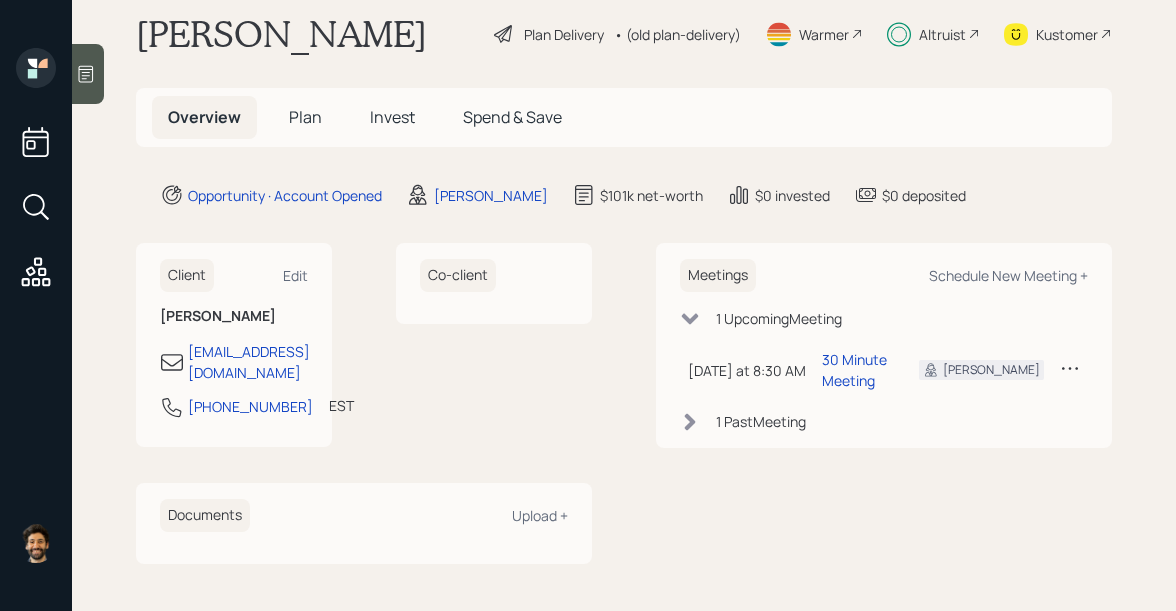 click on "Invest" at bounding box center [392, 117] 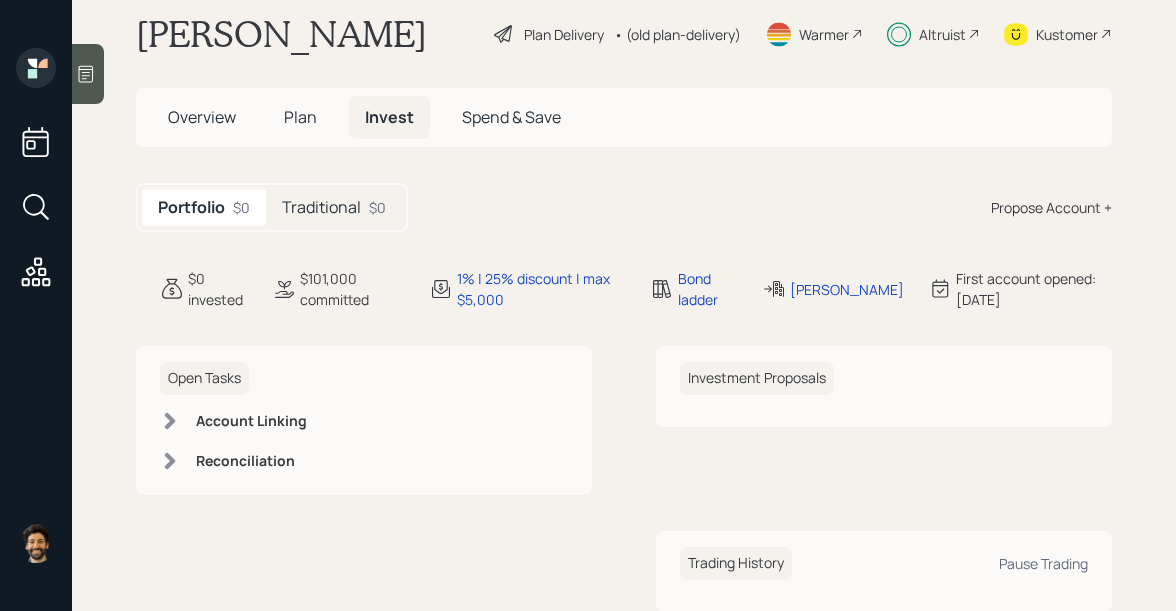 scroll, scrollTop: 59, scrollLeft: 0, axis: vertical 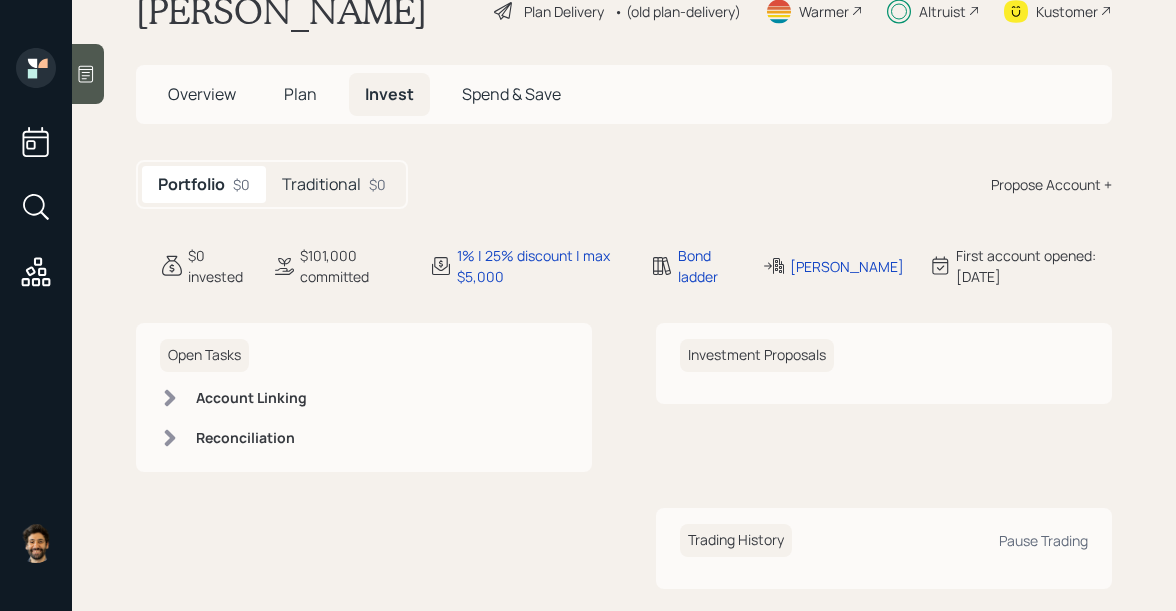 click on "Traditional" at bounding box center (321, 184) 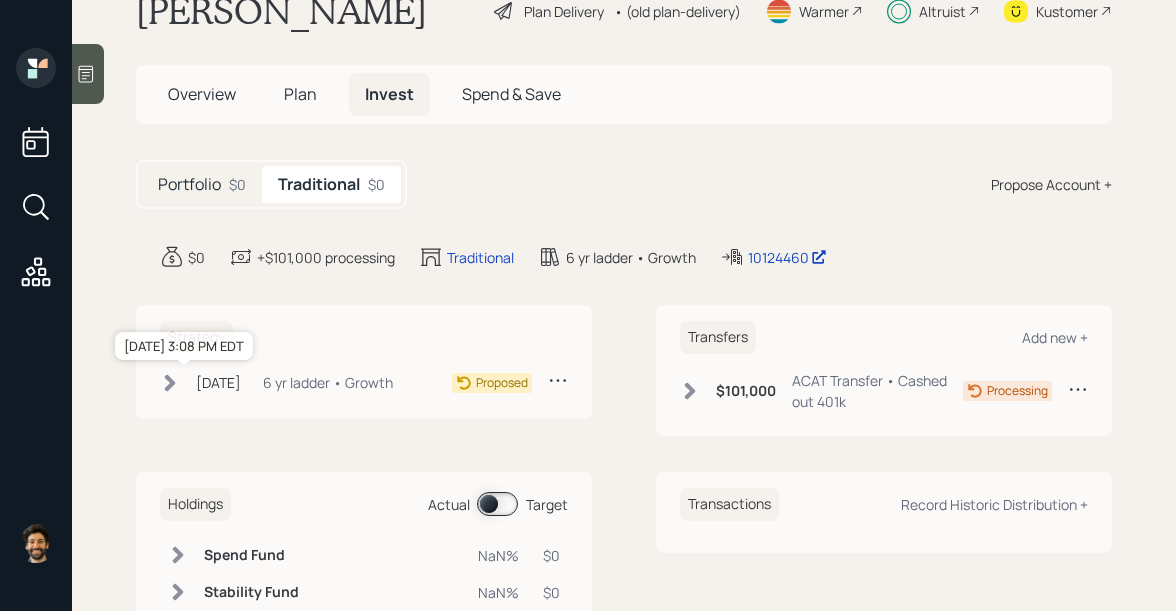 click on "[DATE]" at bounding box center [218, 382] 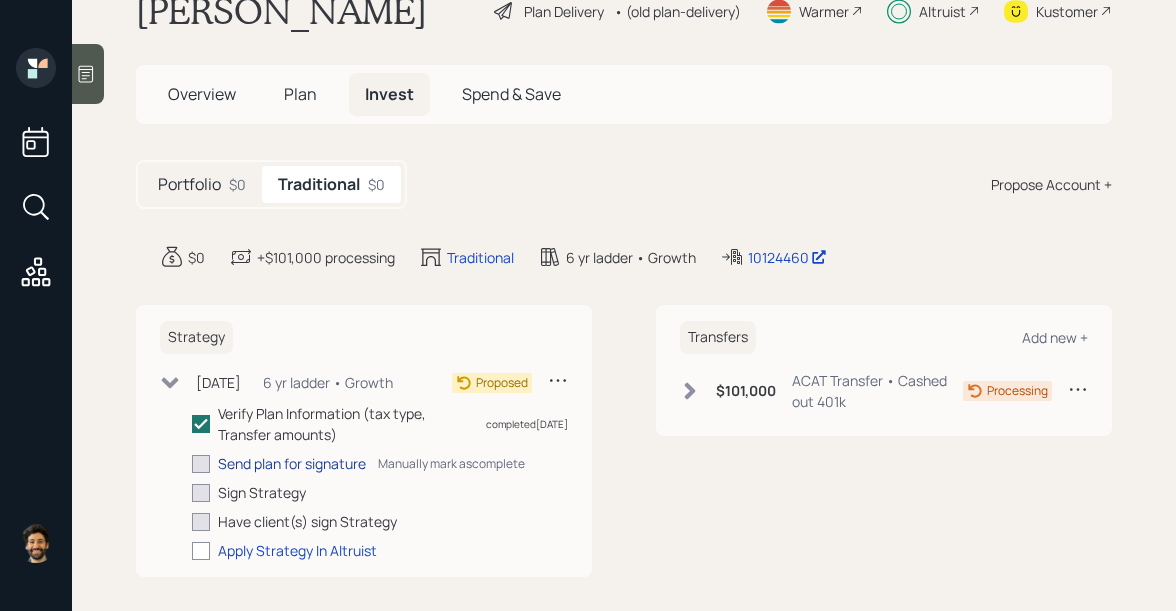 click on "Send plan for signature" at bounding box center (292, 463) 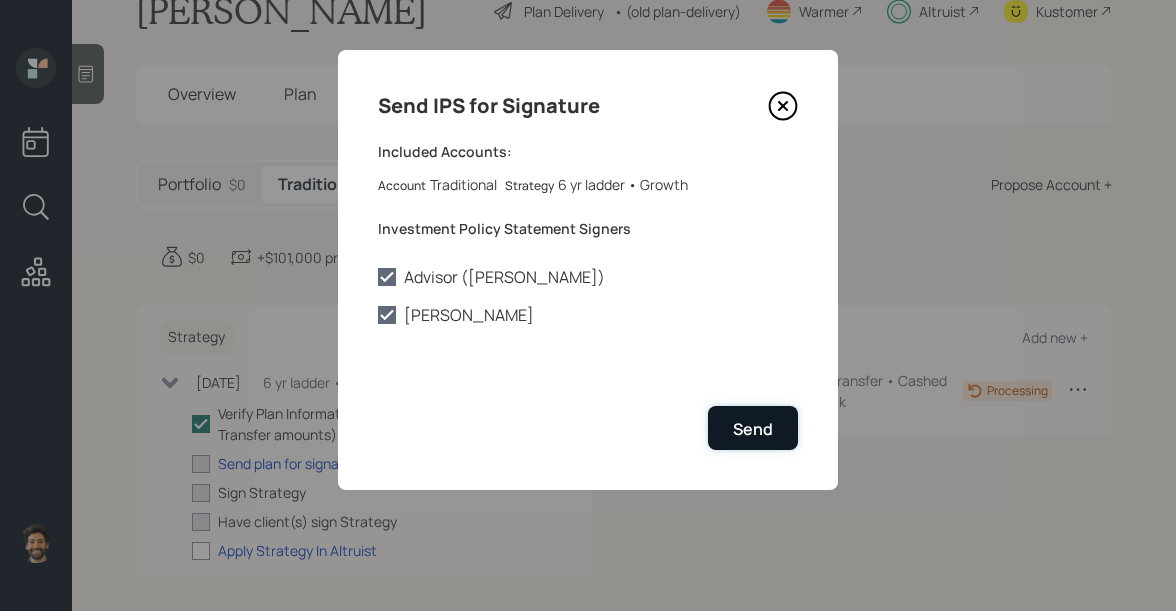 click on "Send" at bounding box center (753, 427) 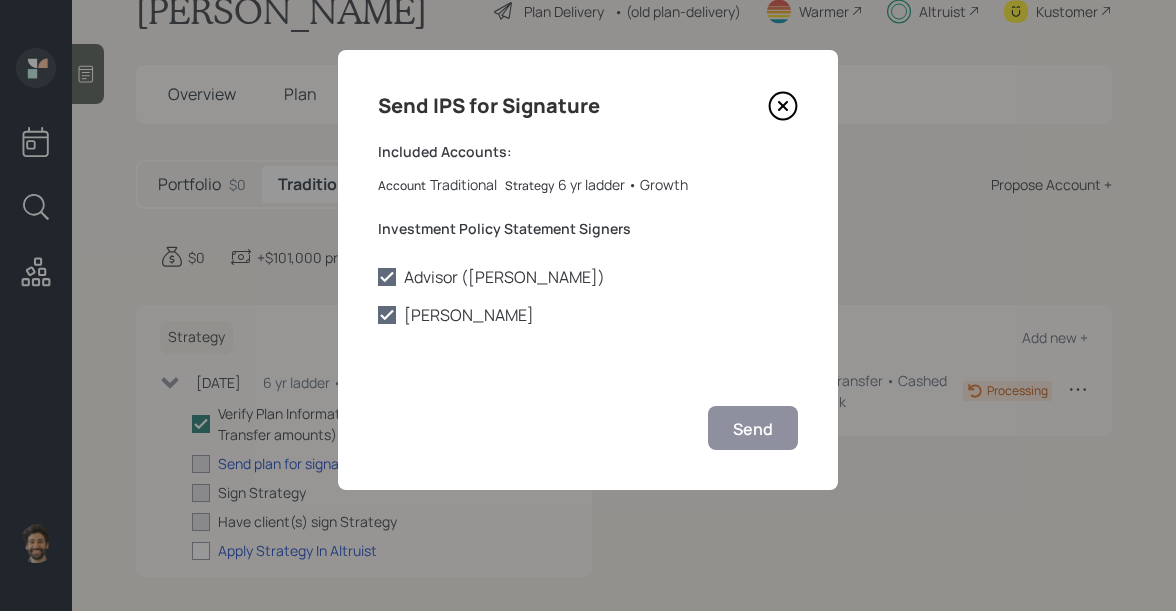 checkbox on "true" 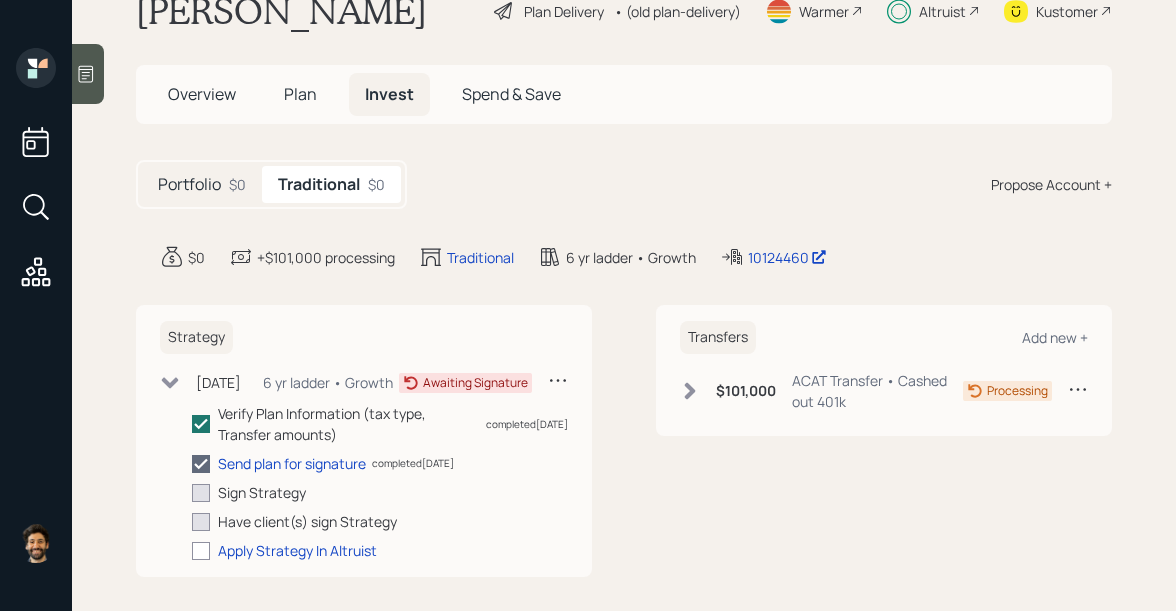 click on "$101,000 ACAT Transfer • Cashed out 401k" at bounding box center [821, 391] 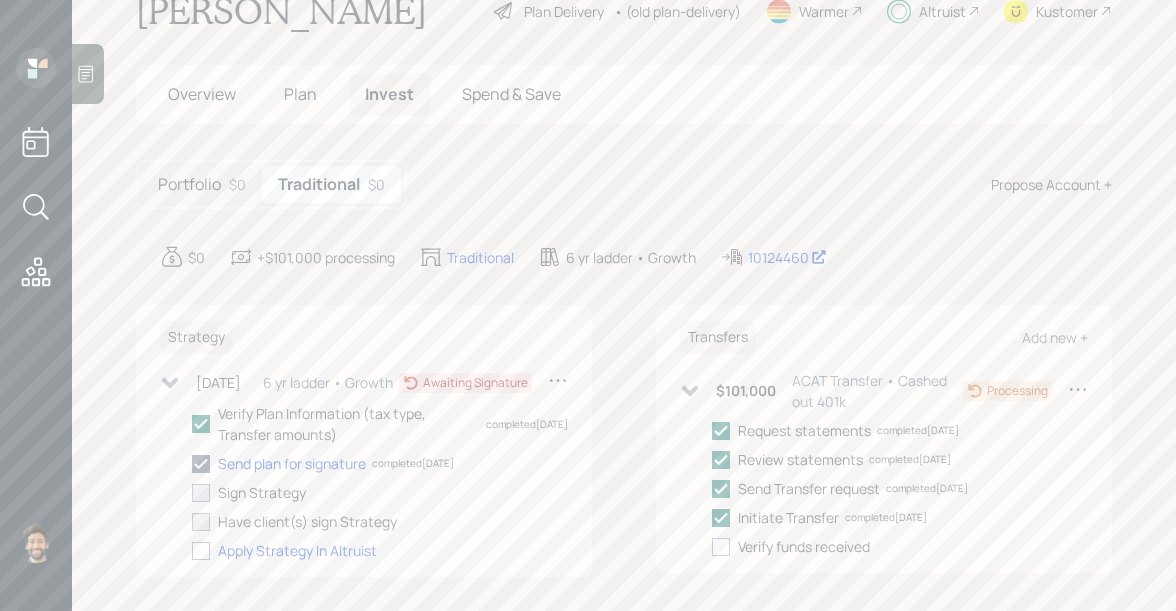 scroll, scrollTop: 0, scrollLeft: 0, axis: both 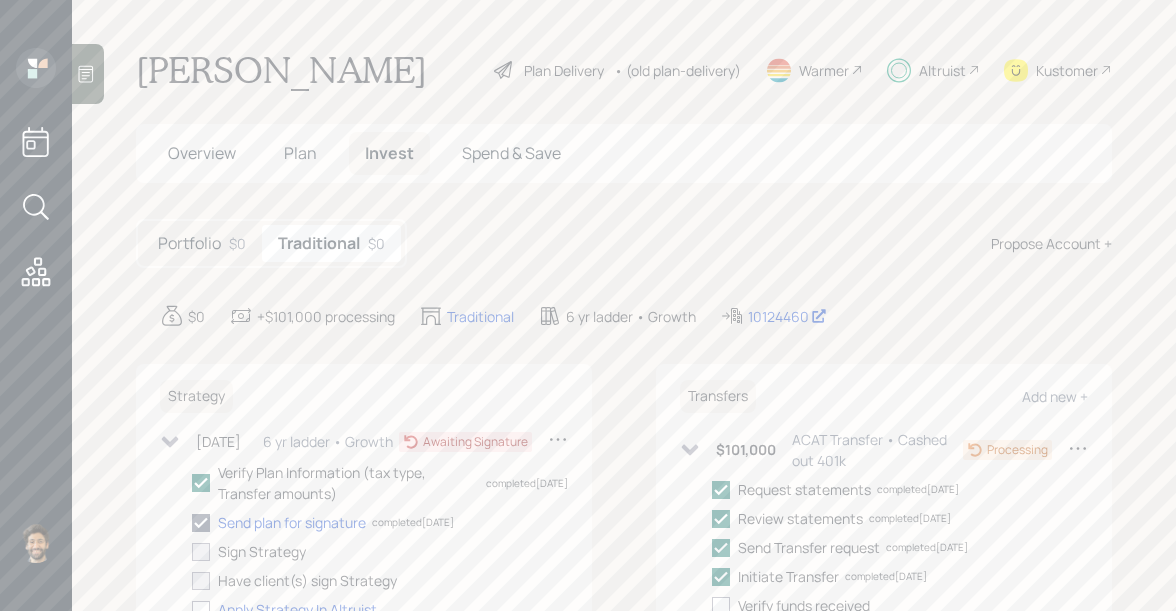click on "Overview" at bounding box center (202, 153) 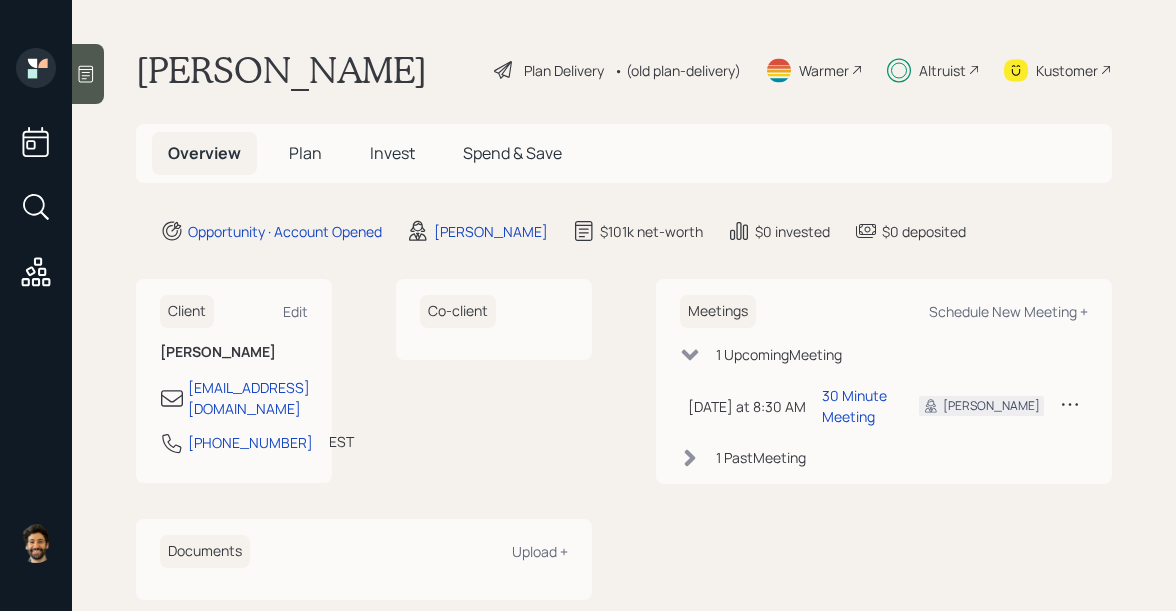 click on "Plan" at bounding box center [305, 153] 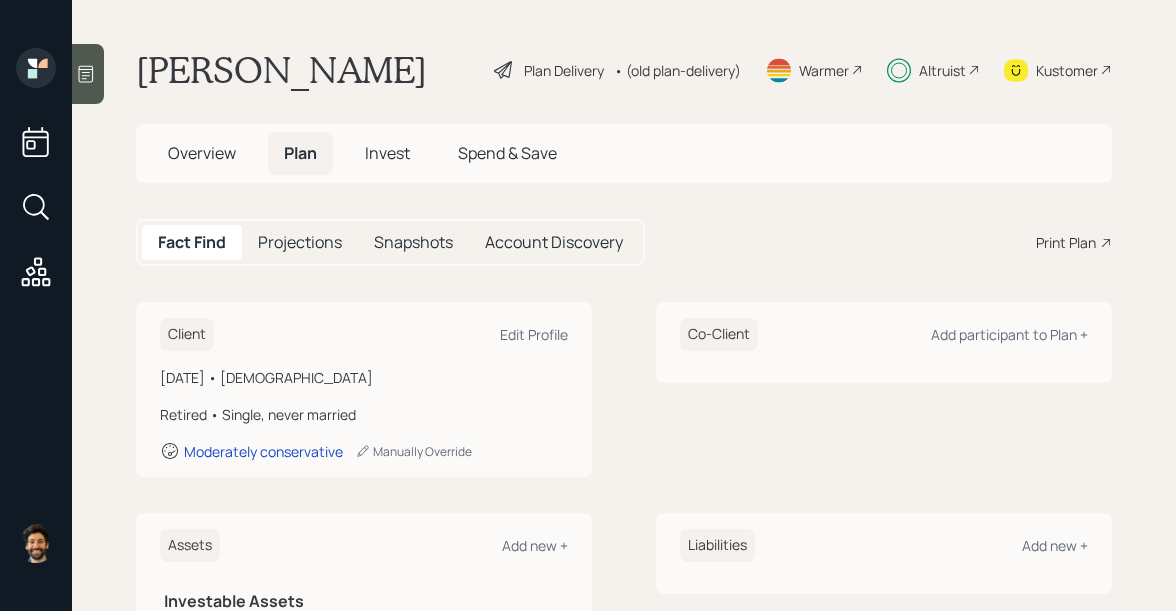 click on "• (old plan-delivery)" at bounding box center (677, 70) 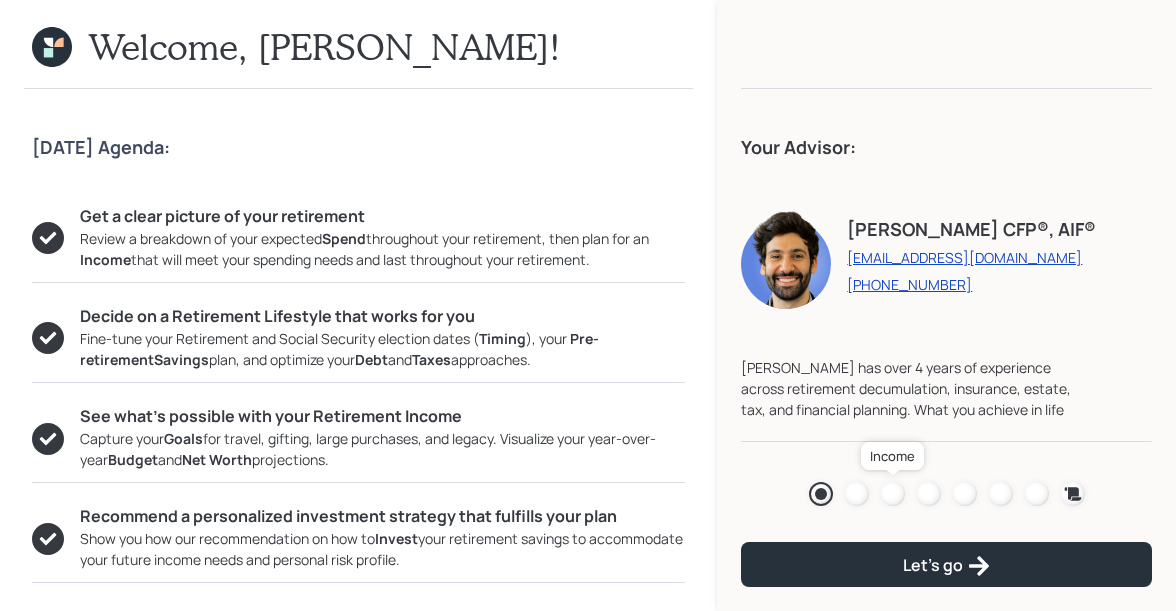 click at bounding box center (893, 494) 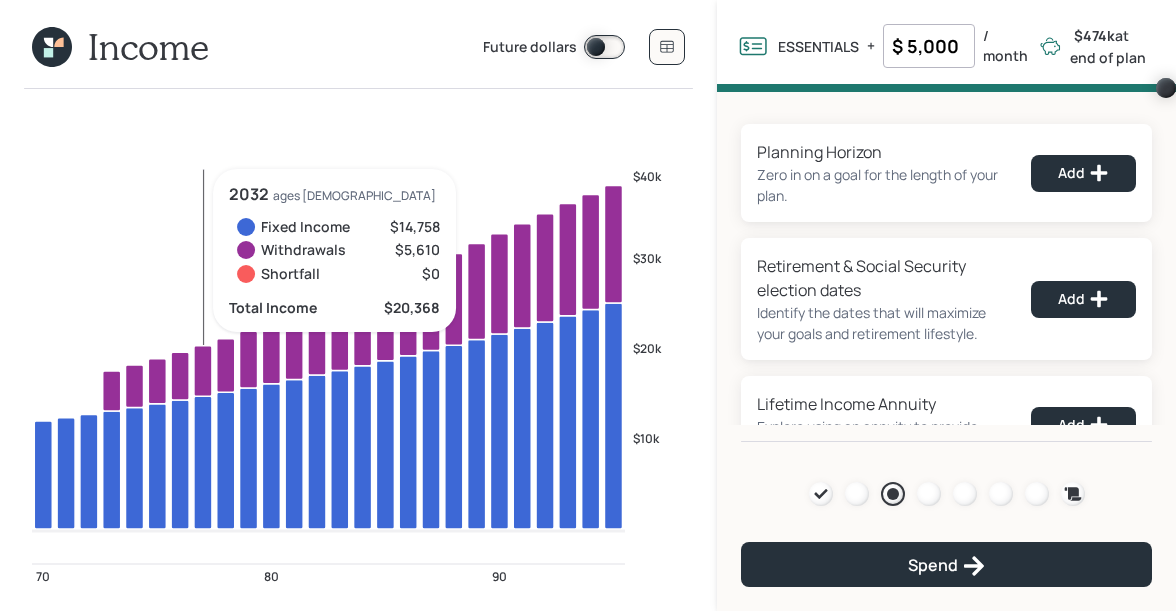 click 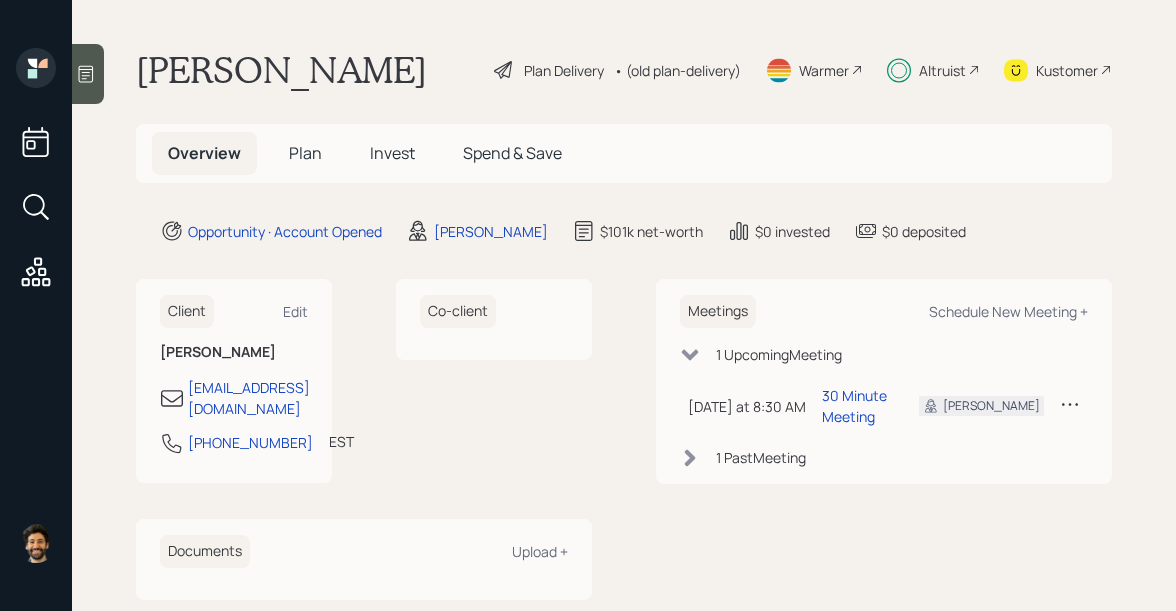 click on "Plan" at bounding box center [305, 153] 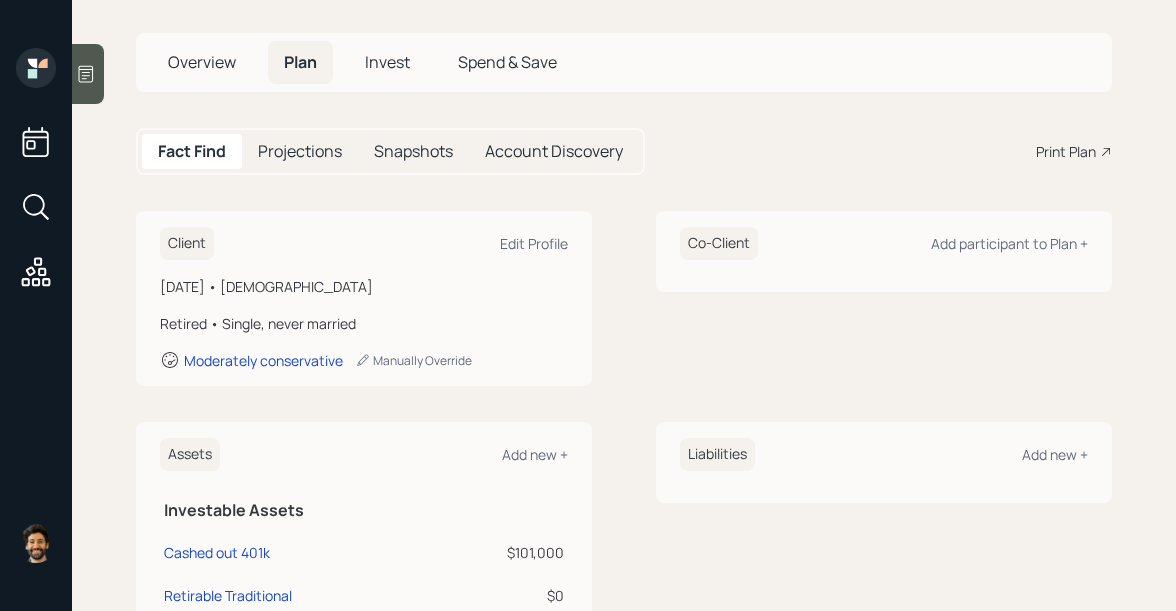 scroll, scrollTop: 0, scrollLeft: 0, axis: both 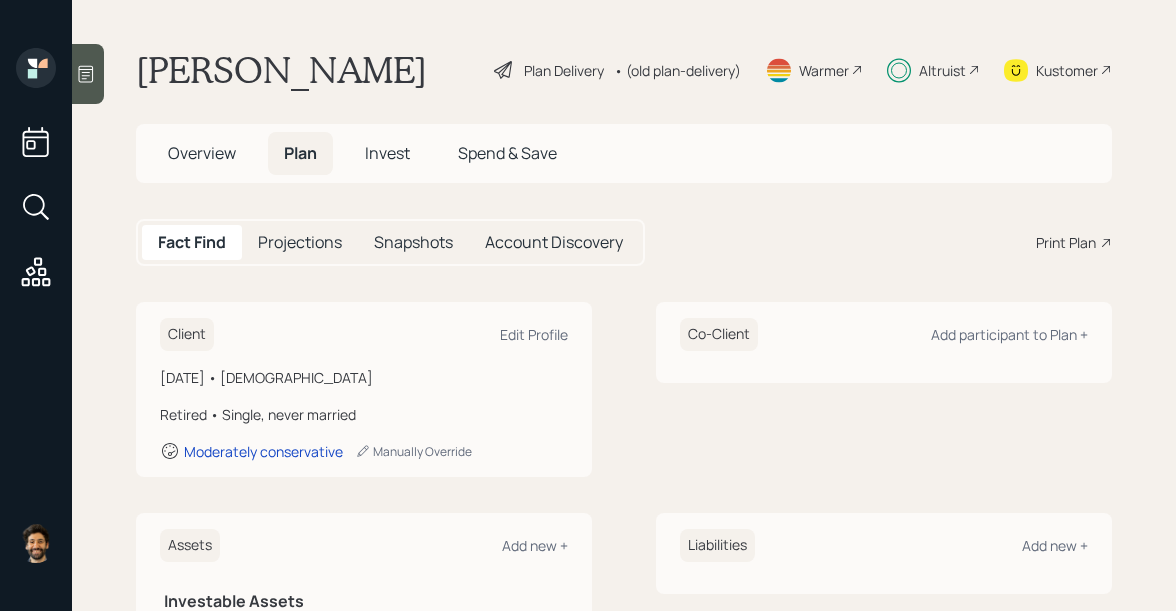 click on "Overview" at bounding box center (202, 153) 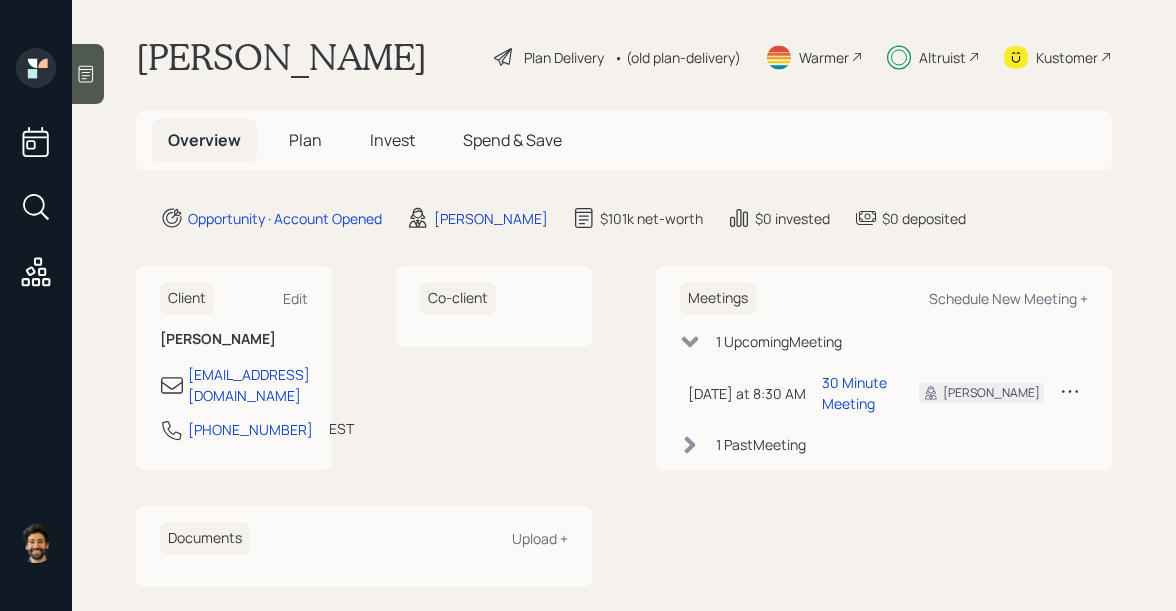 scroll, scrollTop: 12, scrollLeft: 0, axis: vertical 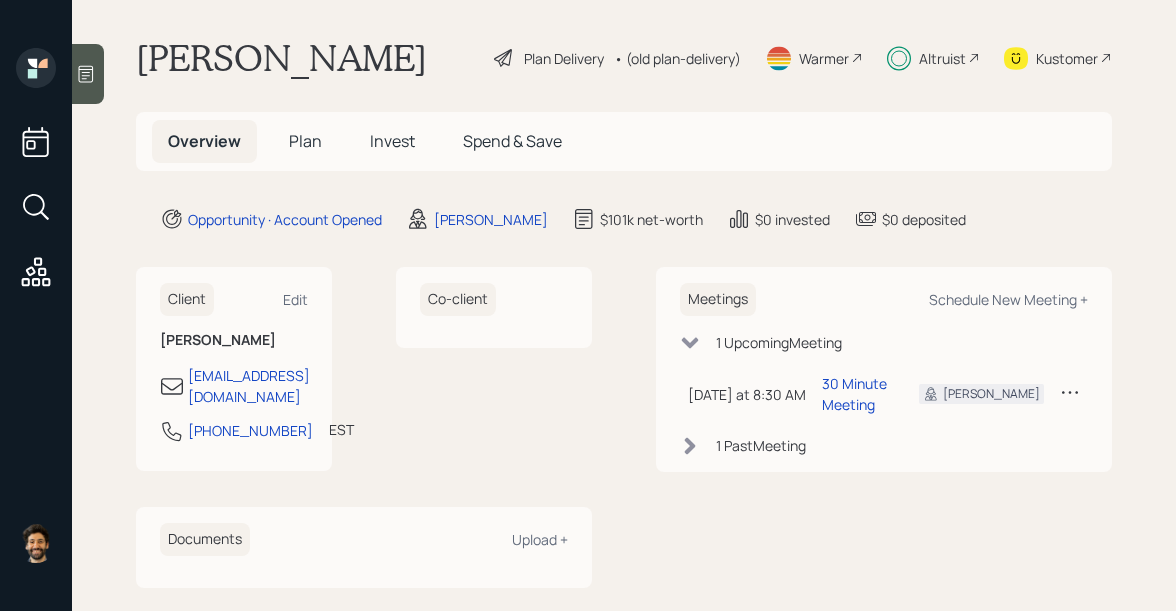 click on "• (old plan-delivery)" at bounding box center (677, 58) 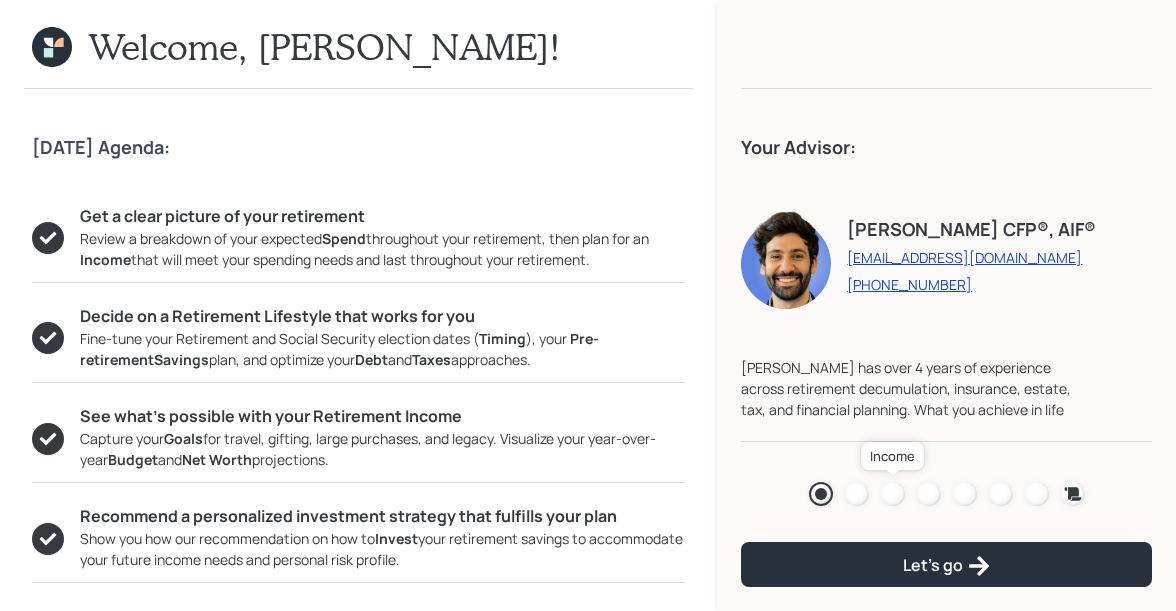 click at bounding box center [893, 494] 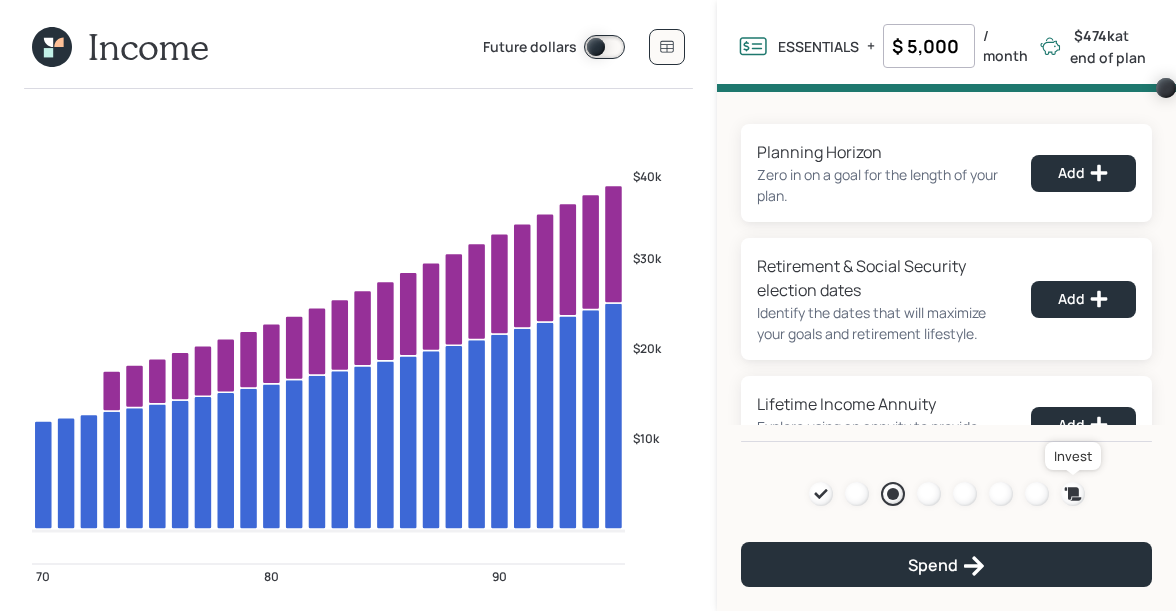 click 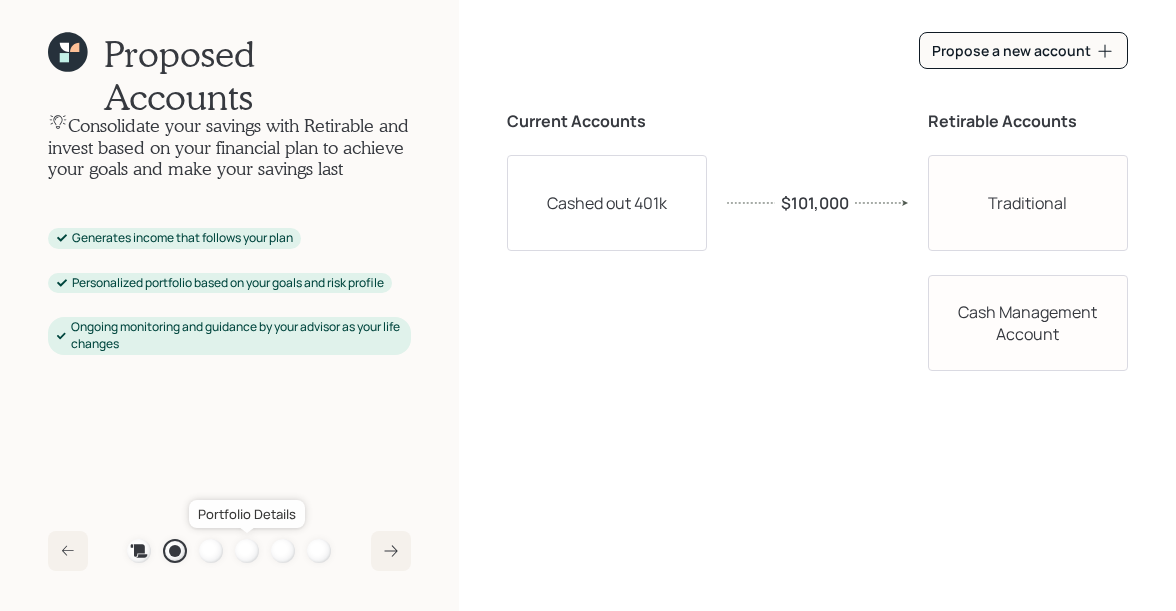 click at bounding box center [247, 551] 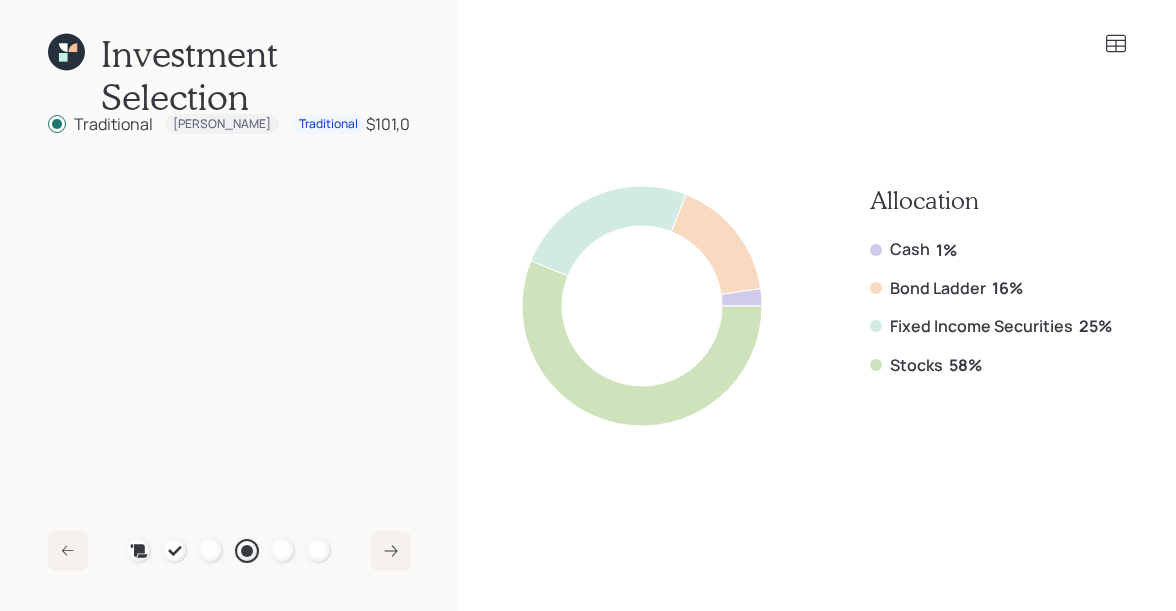 click on "Allocation Cash 1% Bond Ladder 16% Fixed Income Securities 25% Stocks 58%" at bounding box center (991, 306) 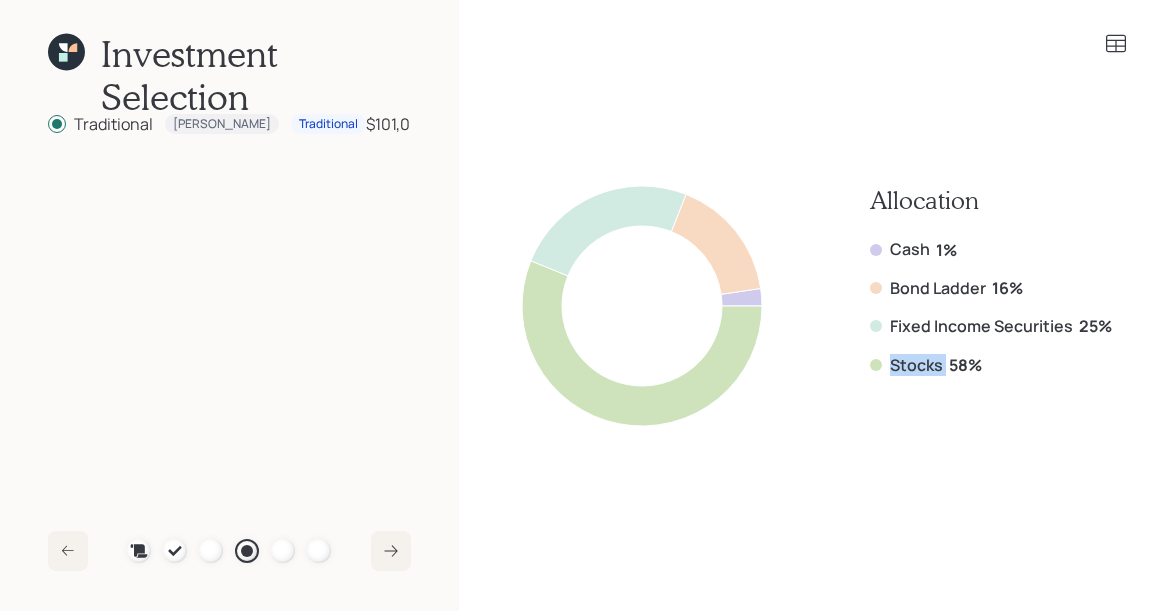 click on "Allocation Cash 1% Bond Ladder 16% Fixed Income Securities 25% Stocks 58%" at bounding box center (991, 306) 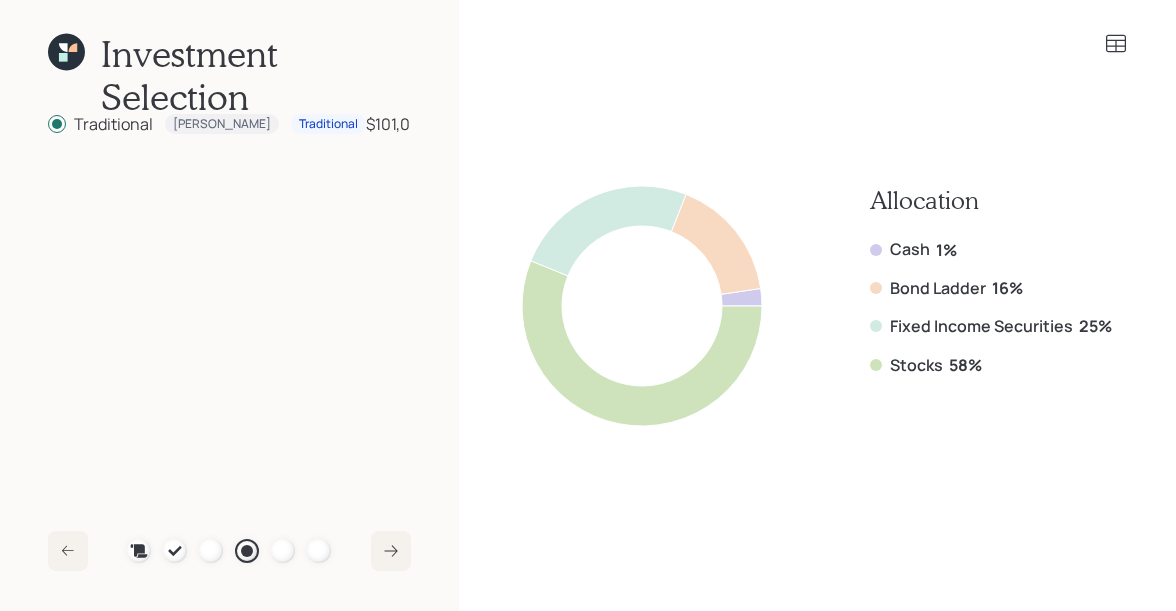 click on "Fixed Income Securities" at bounding box center [981, 326] 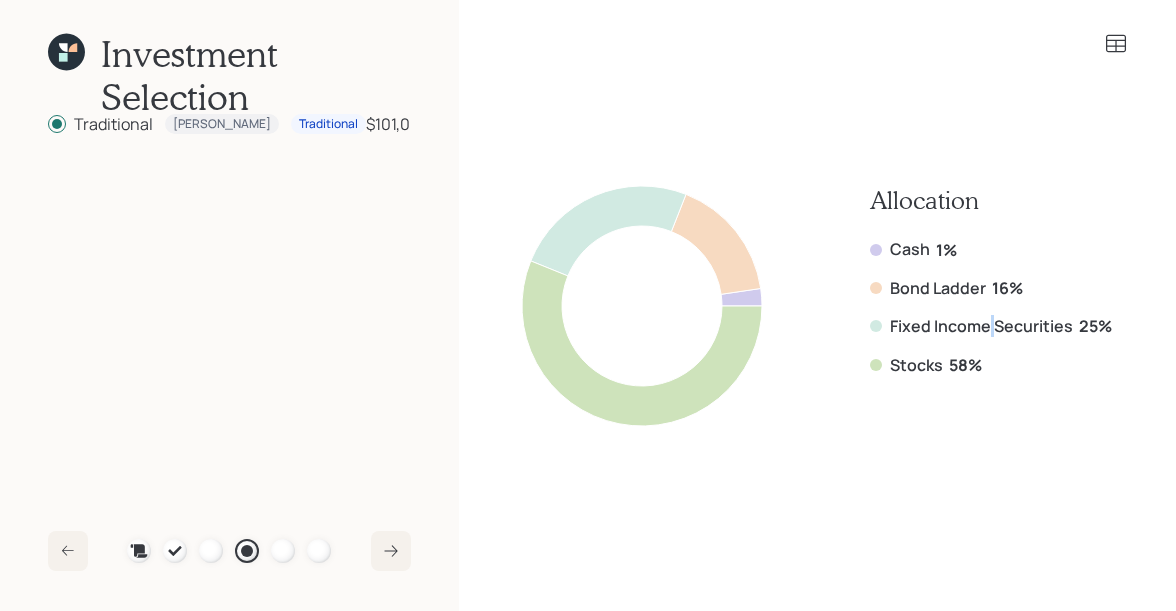 click on "Fixed Income Securities" at bounding box center [981, 326] 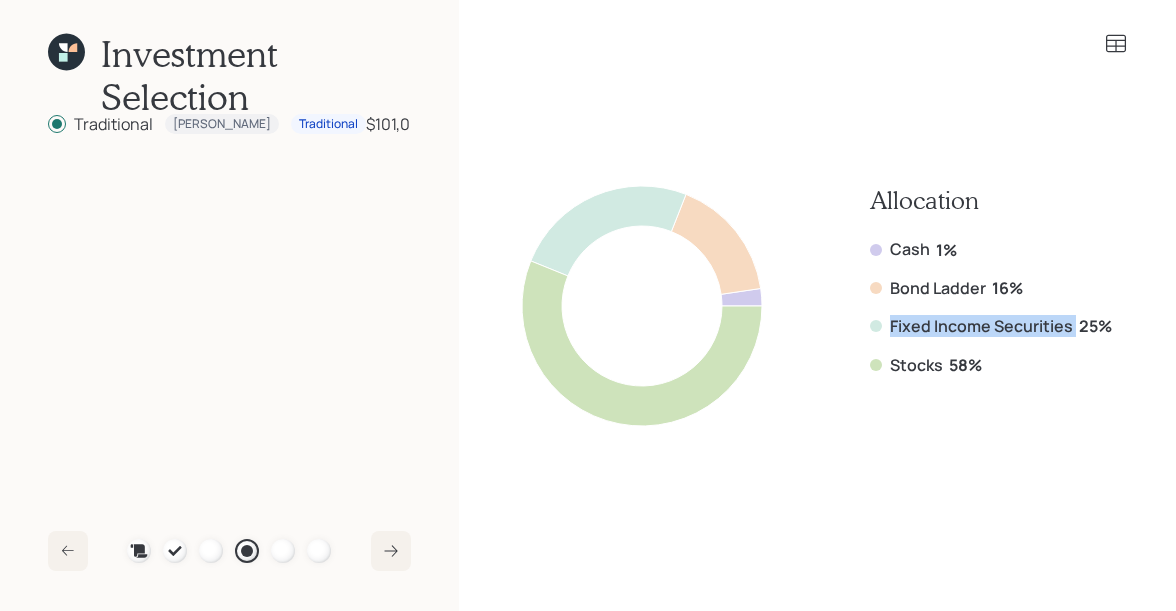 click on "Fixed Income Securities" at bounding box center [981, 326] 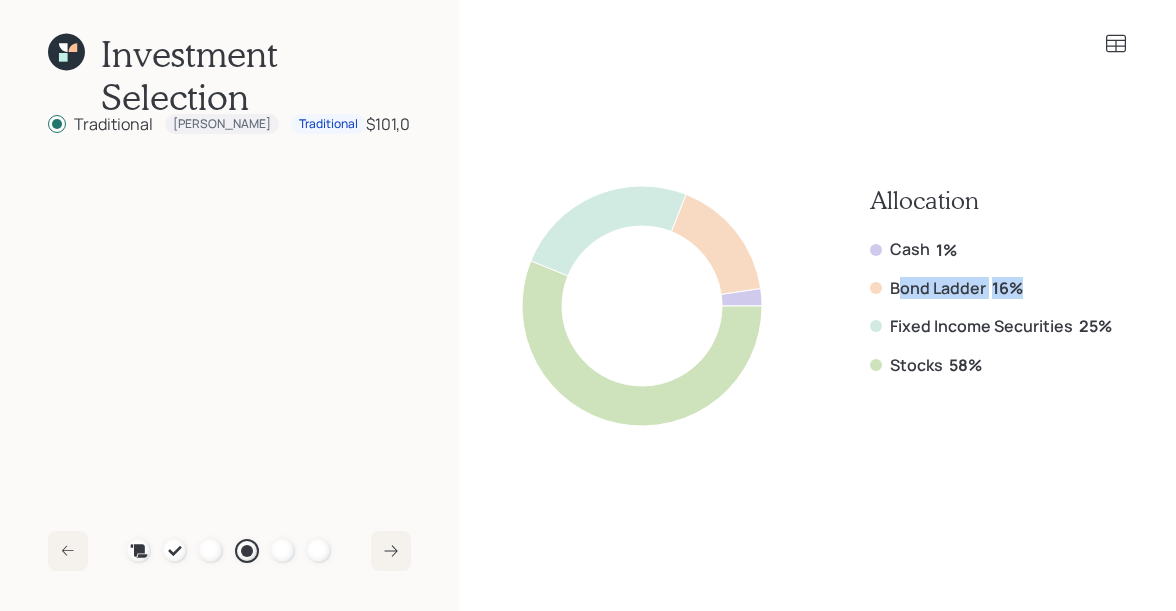 drag, startPoint x: 1020, startPoint y: 291, endPoint x: 898, endPoint y: 285, distance: 122.14745 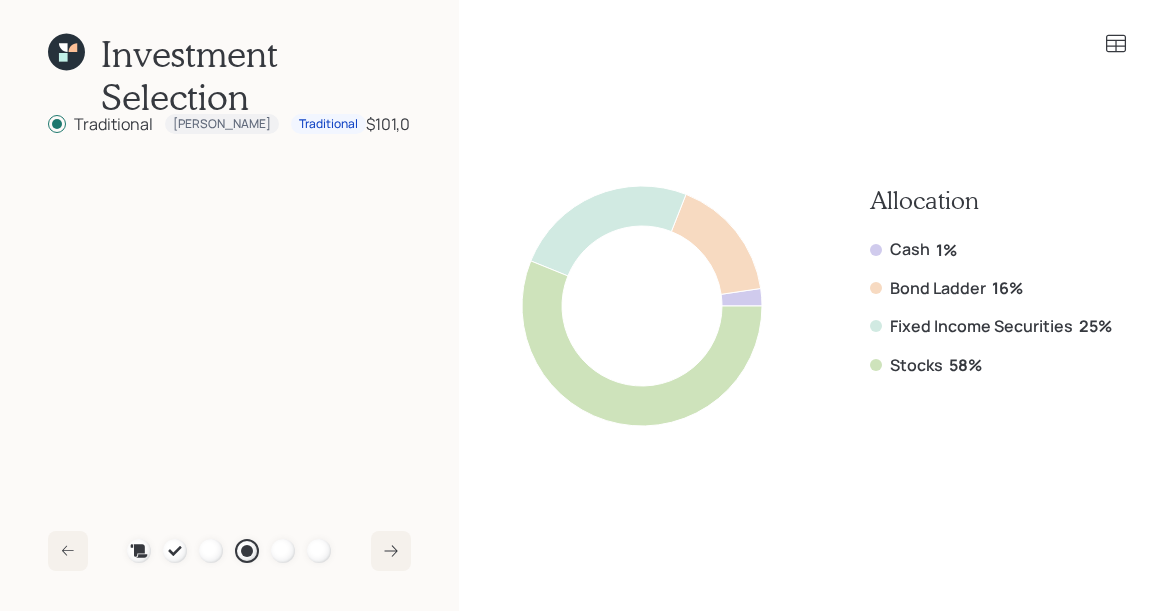 click on "Cash" at bounding box center (910, 249) 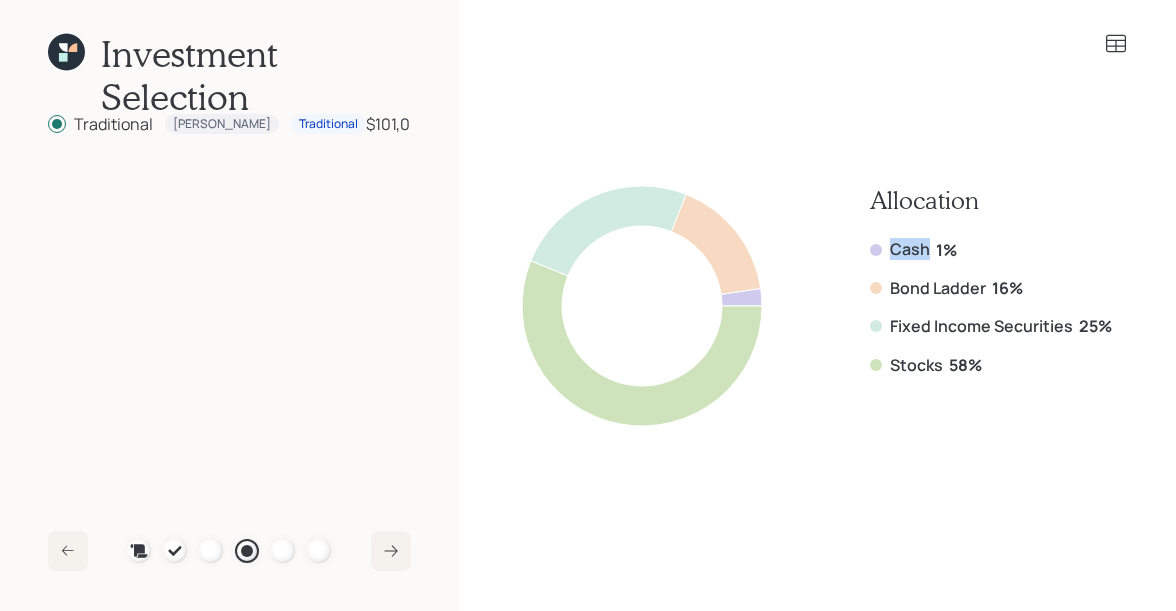 click on "Cash" at bounding box center (910, 249) 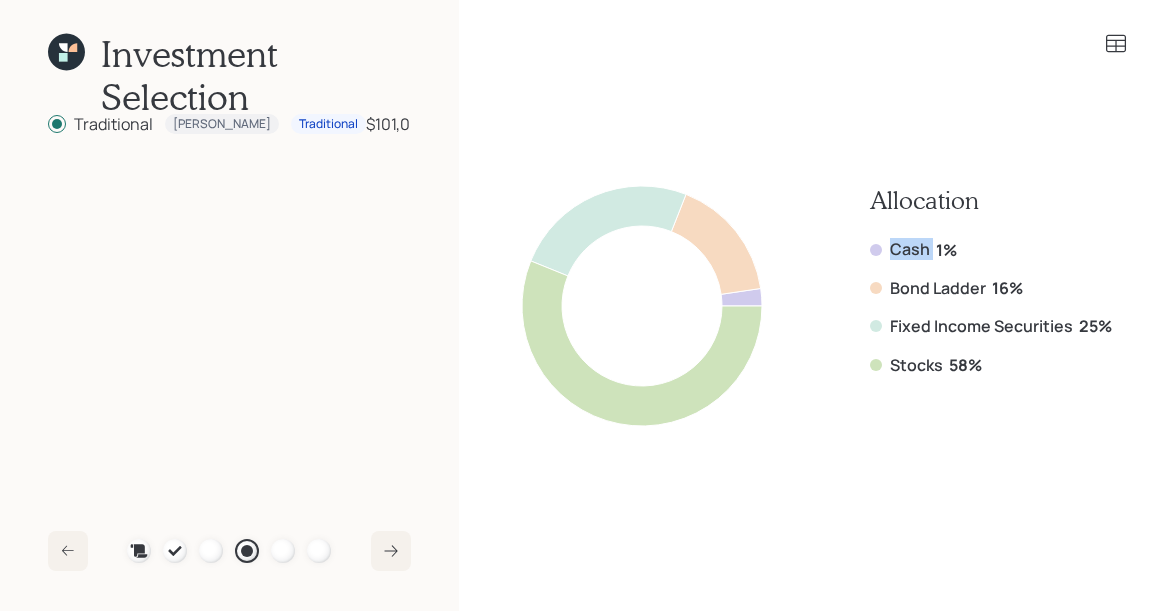click on "Cash" at bounding box center [910, 249] 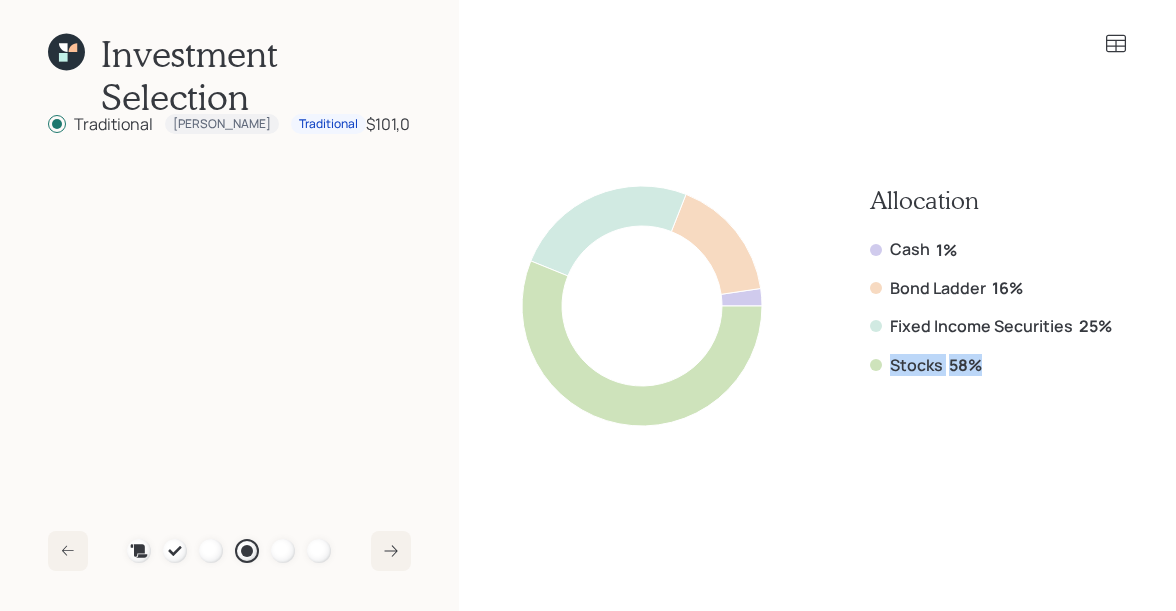 drag, startPoint x: 980, startPoint y: 361, endPoint x: 881, endPoint y: 362, distance: 99.00505 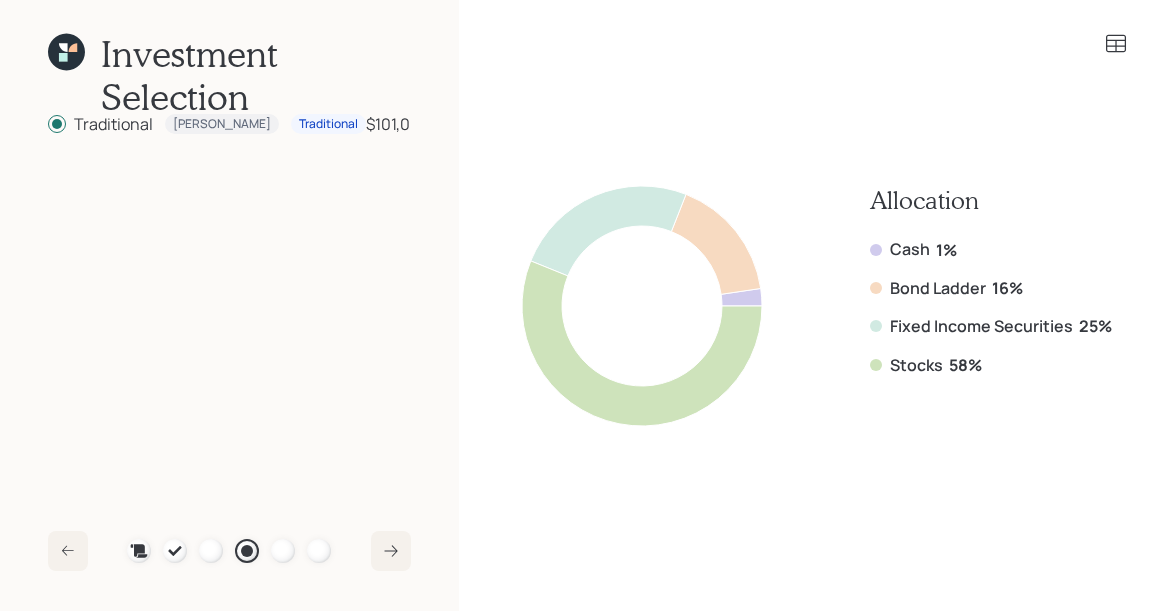 click 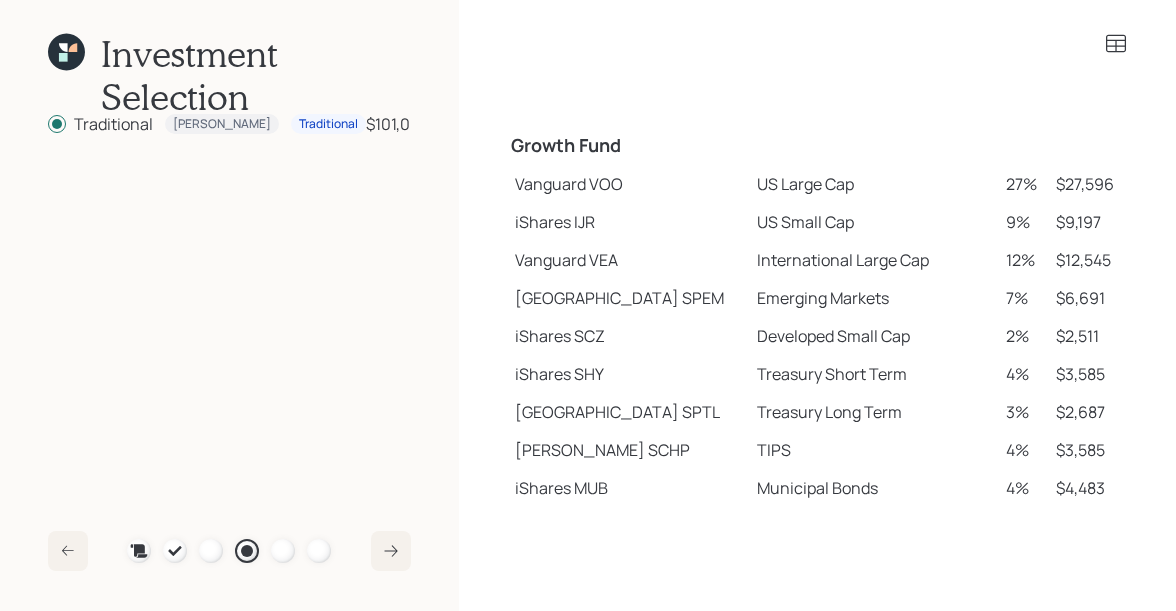scroll, scrollTop: 360, scrollLeft: 0, axis: vertical 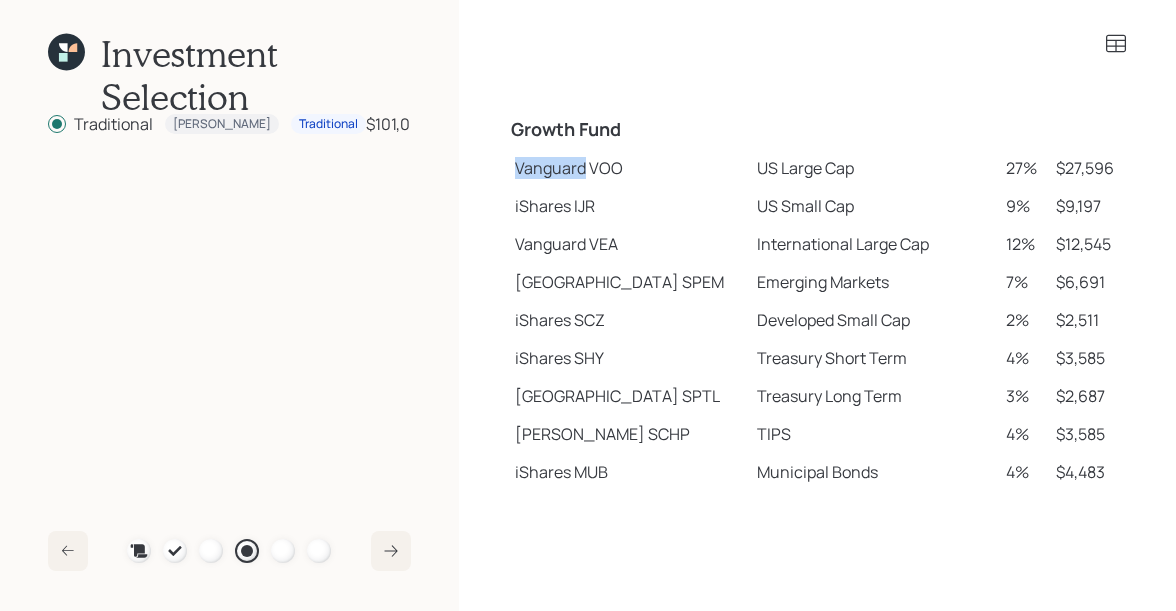 drag, startPoint x: 517, startPoint y: 165, endPoint x: 585, endPoint y: 169, distance: 68.117546 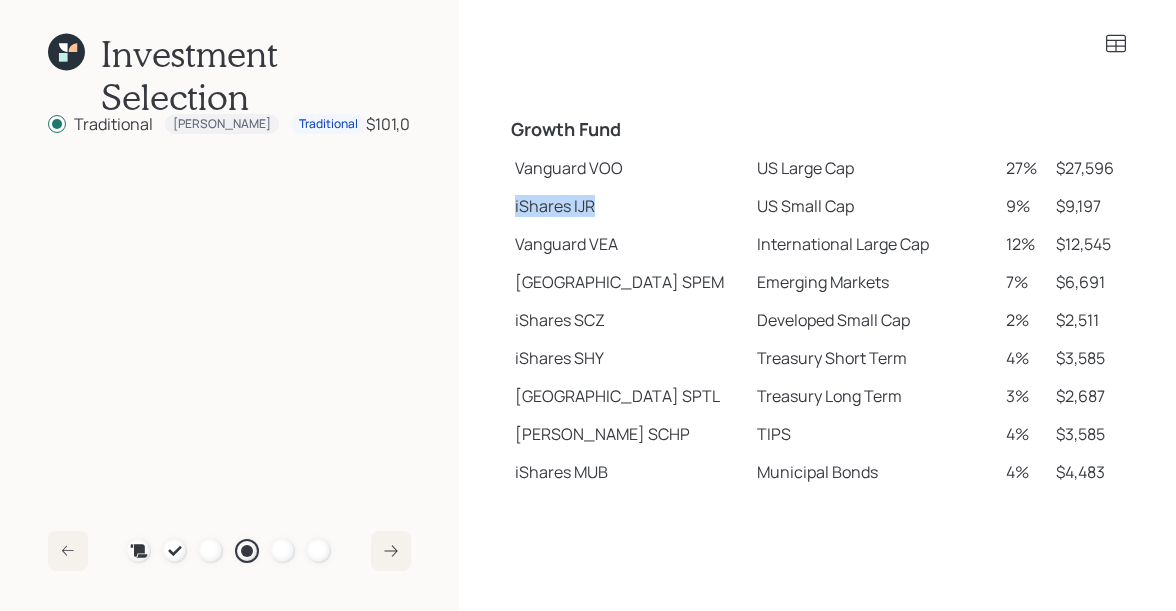 drag, startPoint x: 513, startPoint y: 208, endPoint x: 585, endPoint y: 216, distance: 72.443085 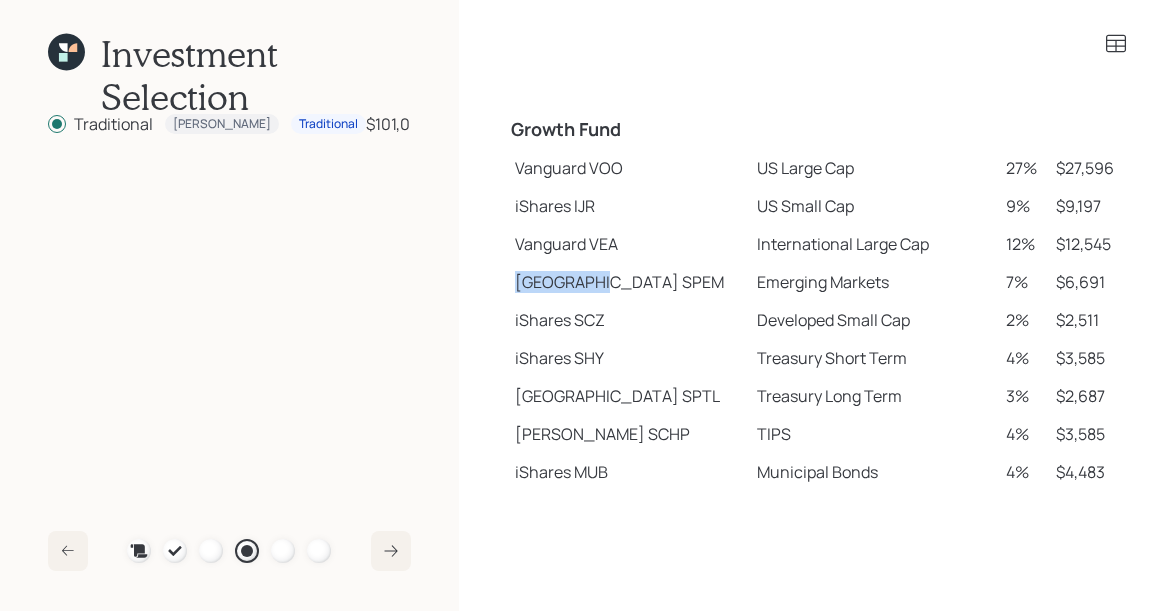 drag, startPoint x: 514, startPoint y: 279, endPoint x: 593, endPoint y: 282, distance: 79.05694 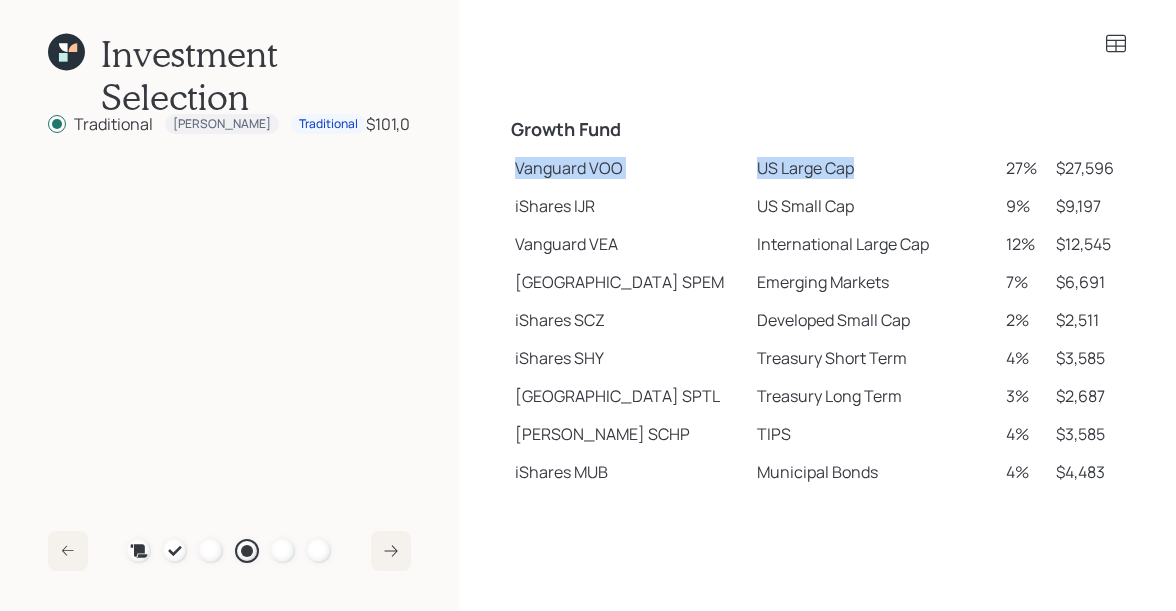 drag, startPoint x: 516, startPoint y: 169, endPoint x: 808, endPoint y: 176, distance: 292.0839 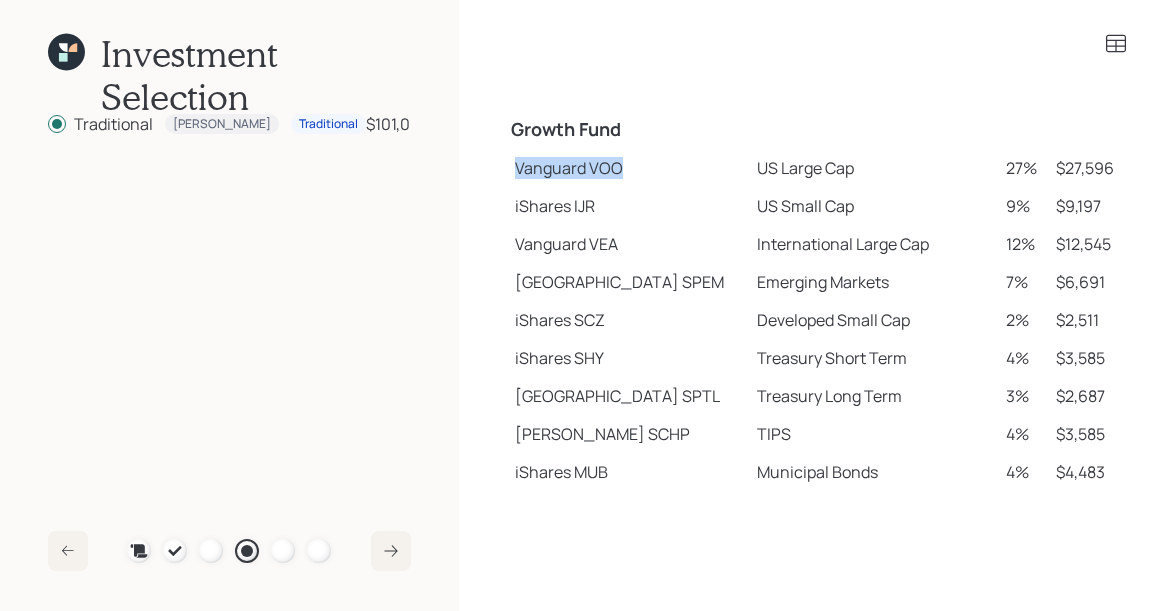 drag, startPoint x: 513, startPoint y: 164, endPoint x: 629, endPoint y: 165, distance: 116.00431 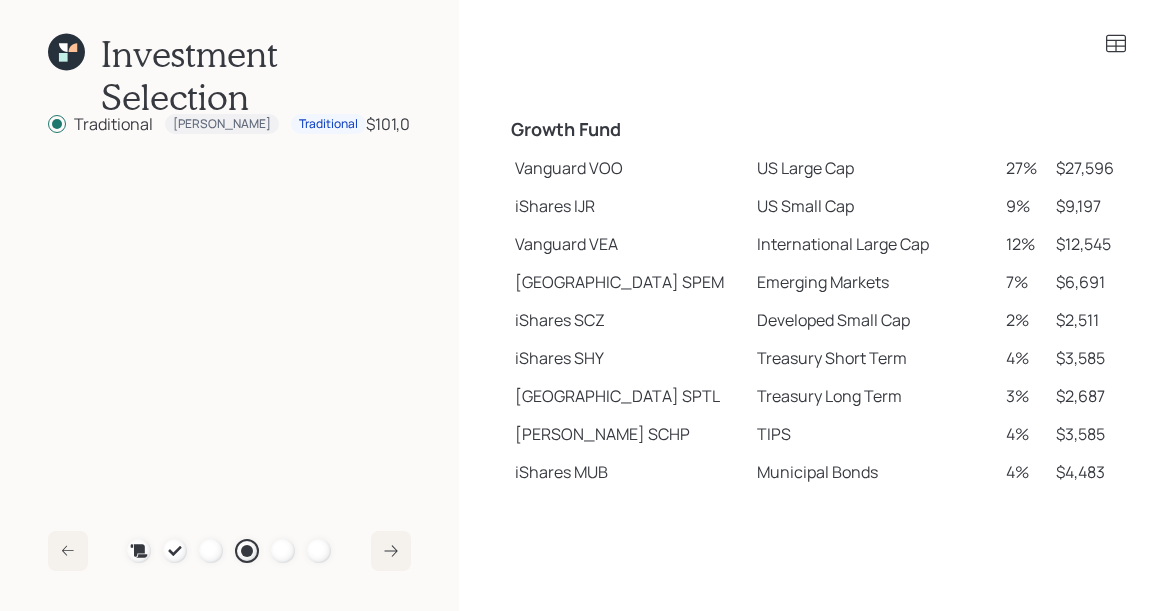 click on "Vanguard   VOO" at bounding box center [628, 168] 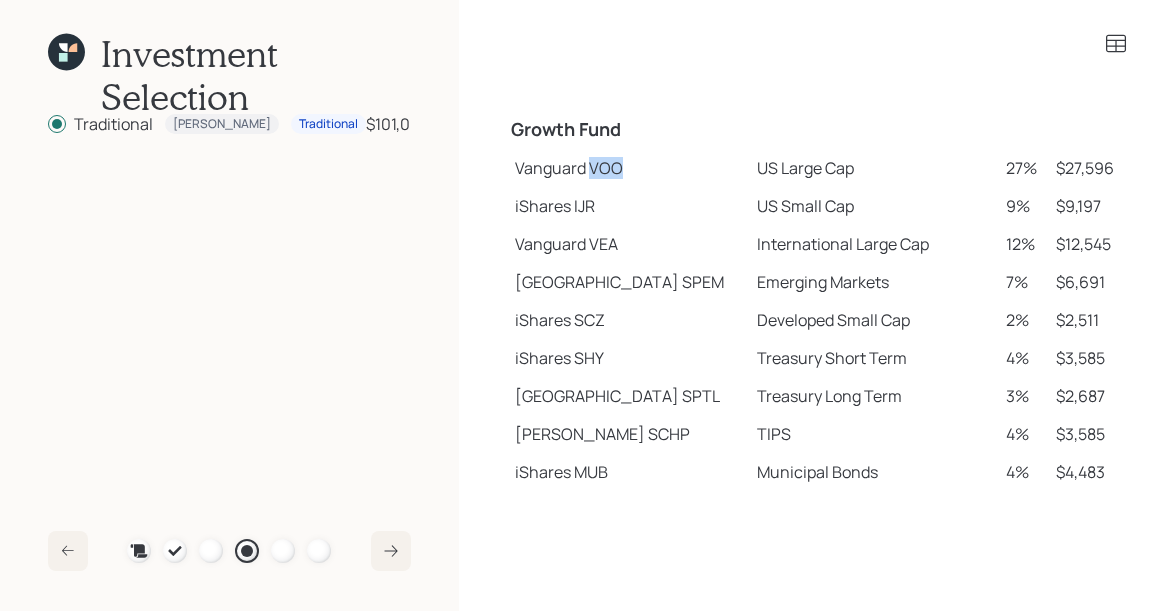 click on "Vanguard   VOO" at bounding box center [628, 168] 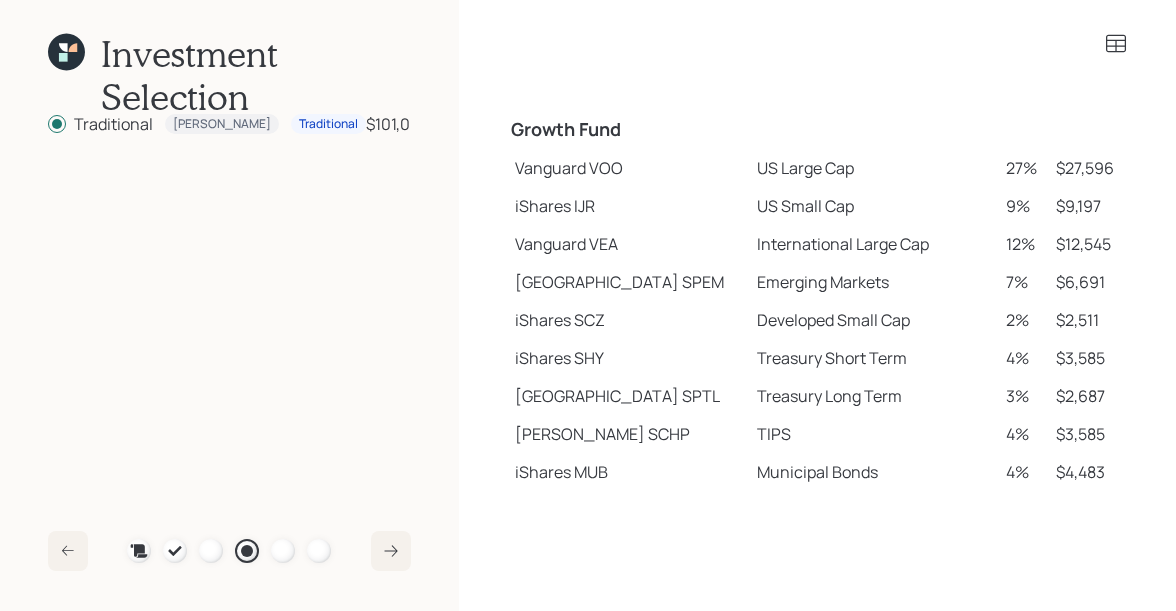click 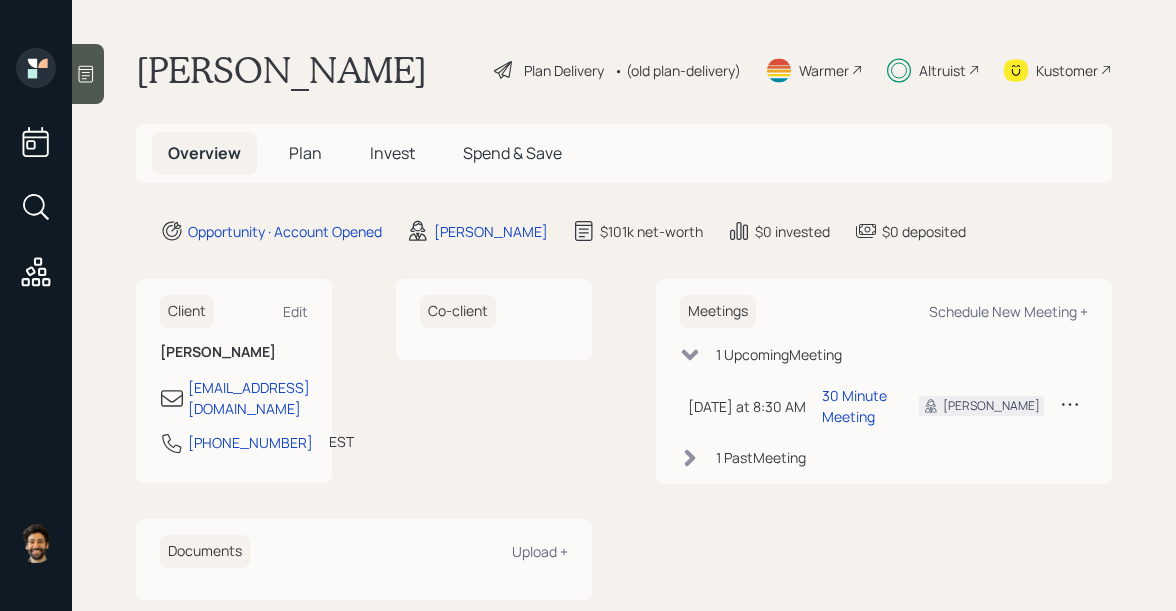 click on "Altruist" at bounding box center [942, 70] 